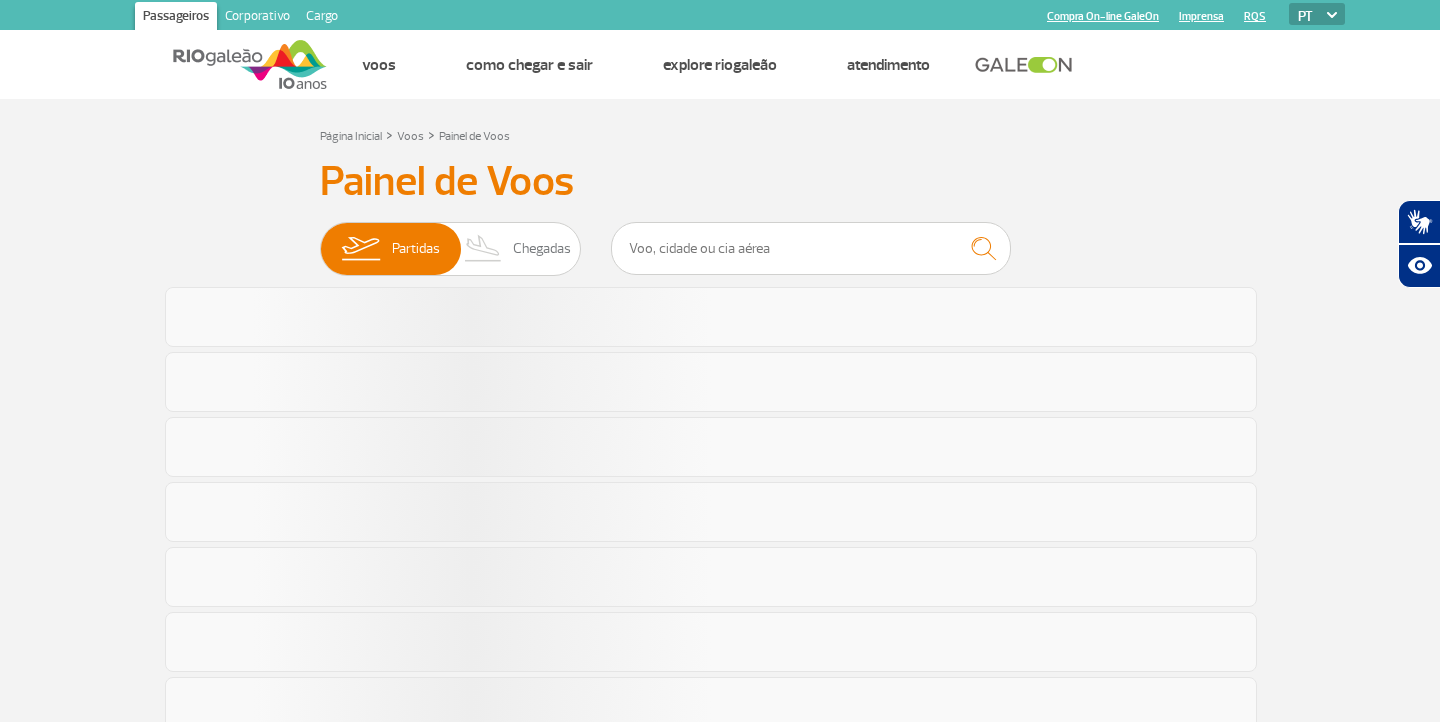scroll, scrollTop: 0, scrollLeft: 0, axis: both 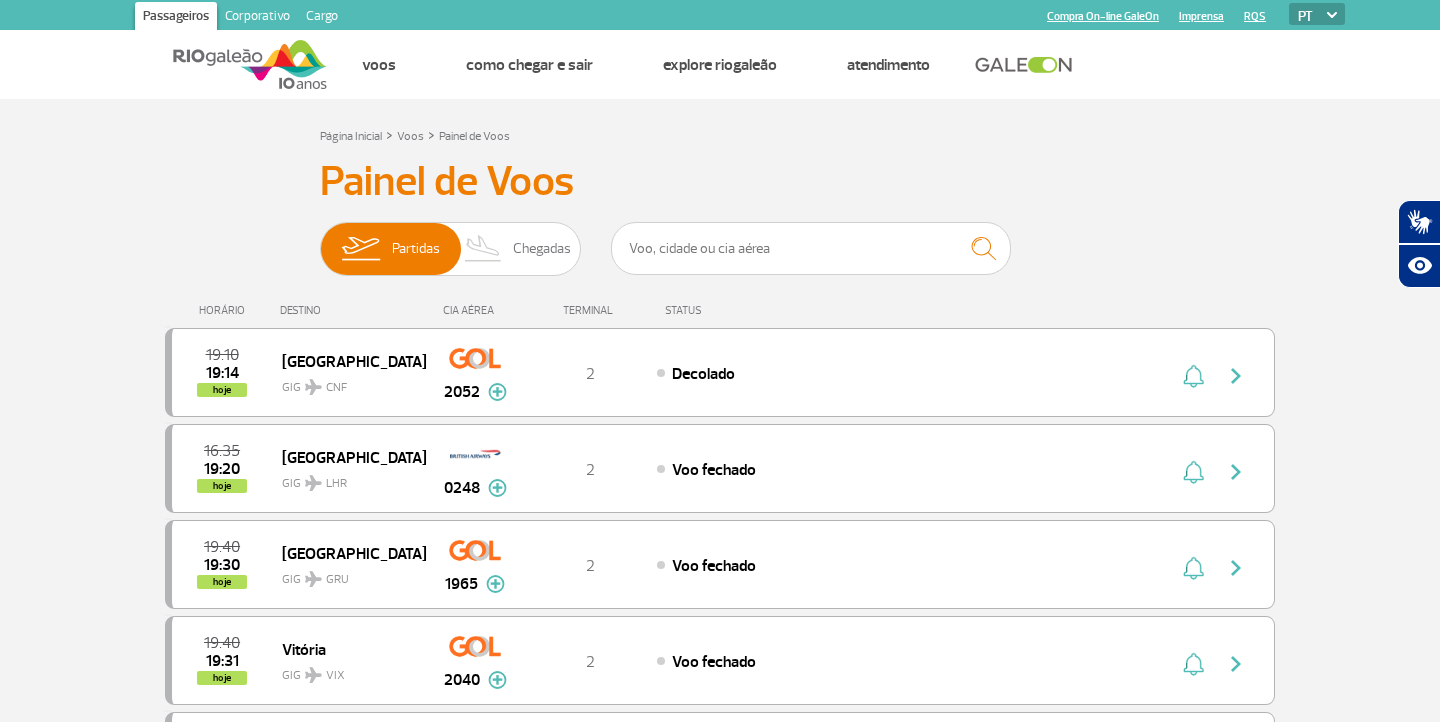 click at bounding box center [250, 64] 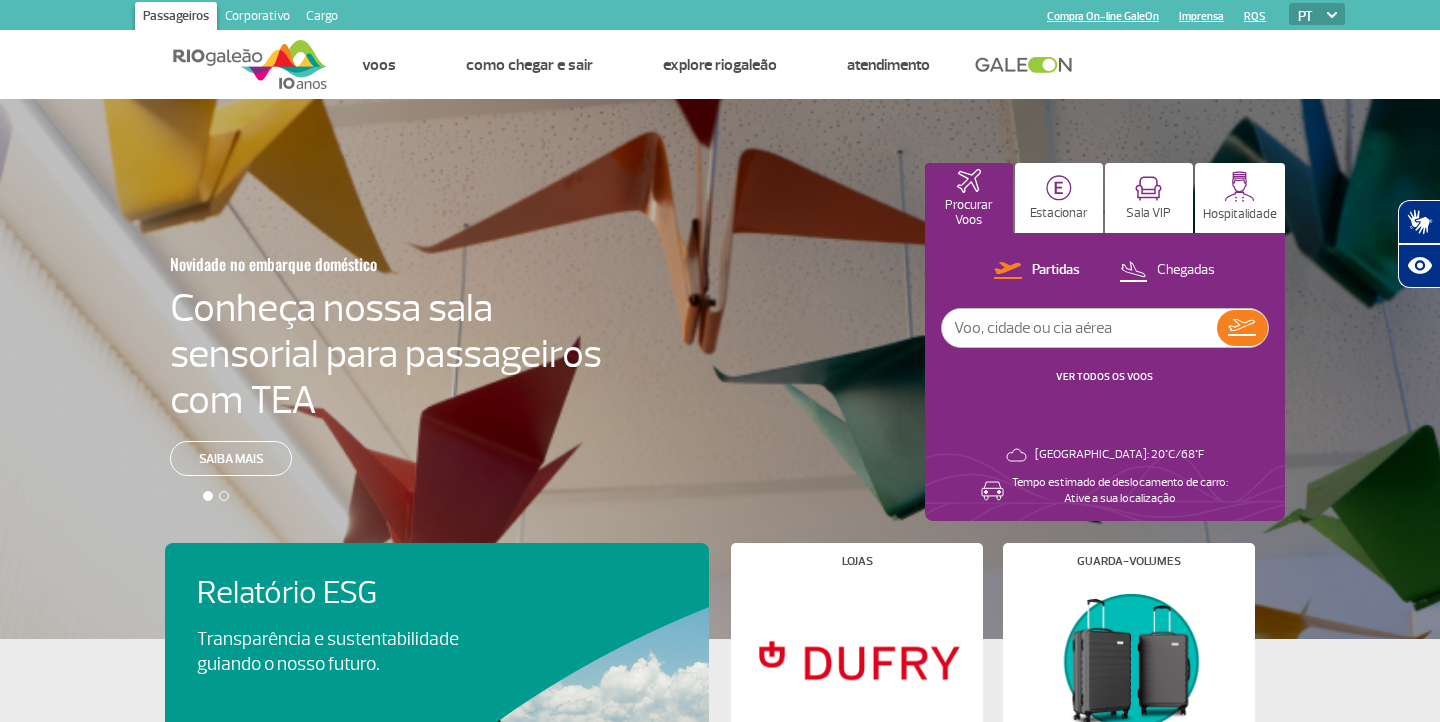 scroll, scrollTop: 0, scrollLeft: 0, axis: both 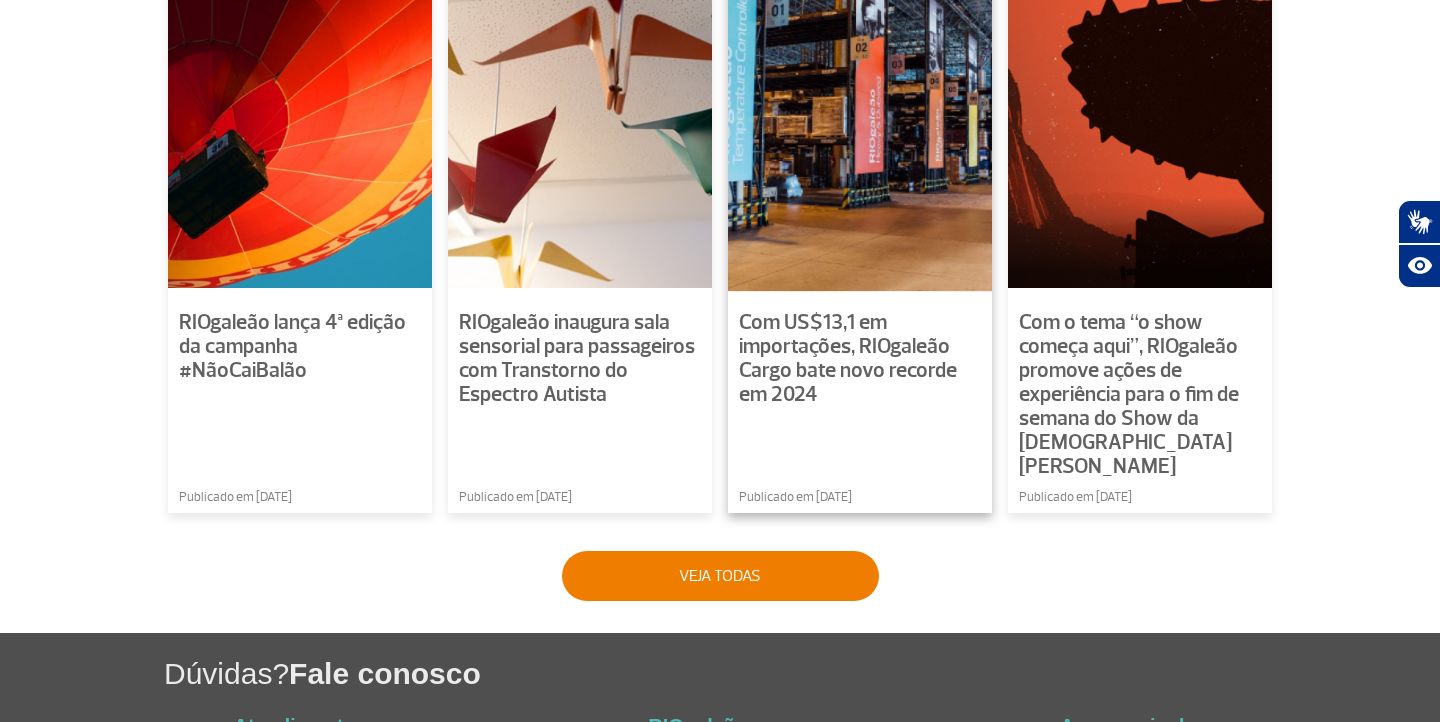 click on "Com US$13,1 em importações, RIOgaleão Cargo bate novo recorde em 2024" at bounding box center [848, 358] 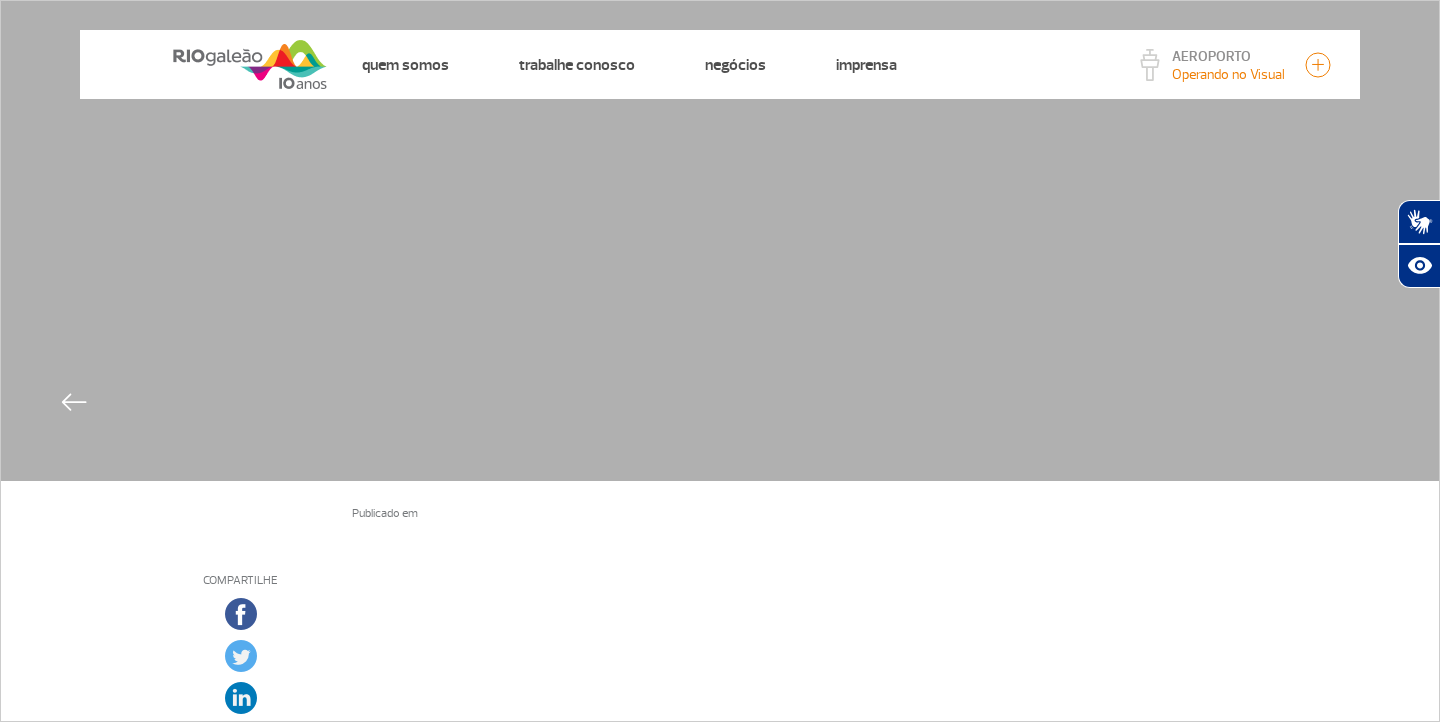 scroll, scrollTop: 0, scrollLeft: 0, axis: both 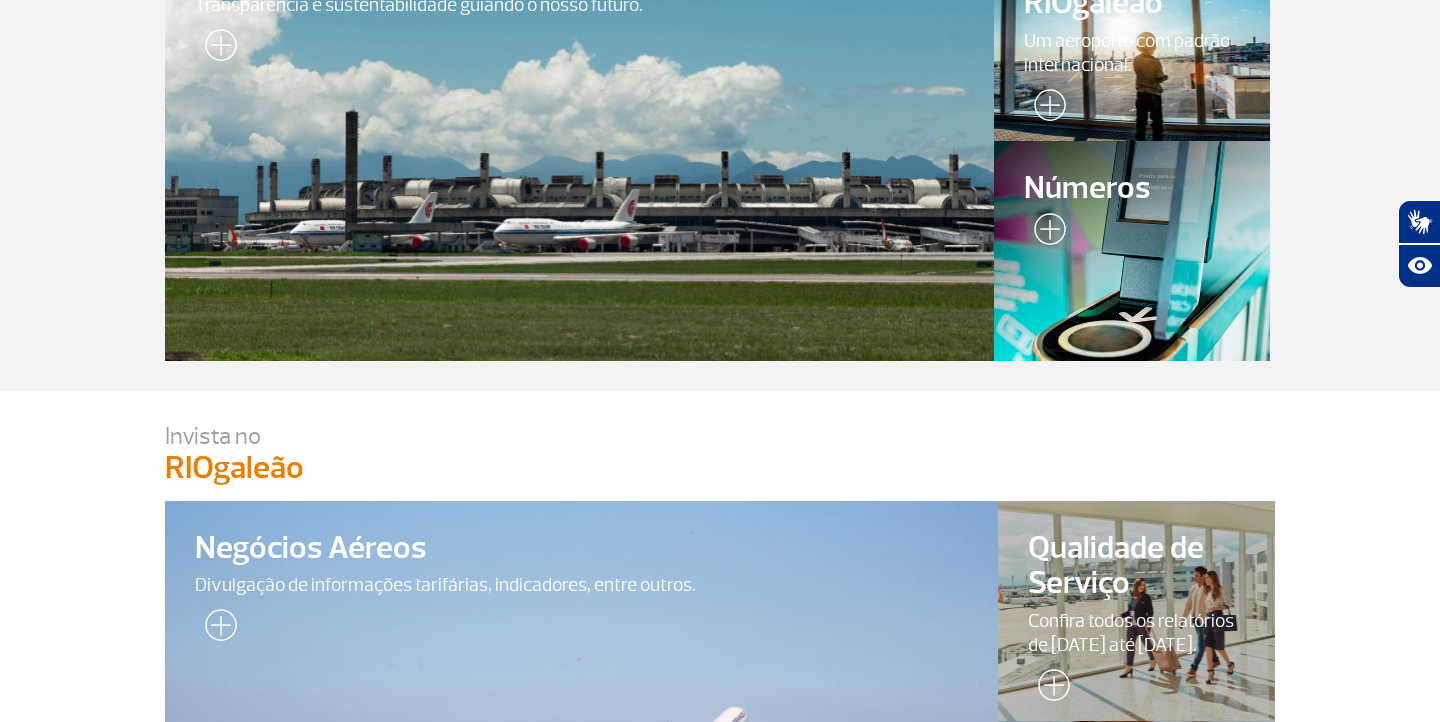 click at bounding box center [1045, 233] 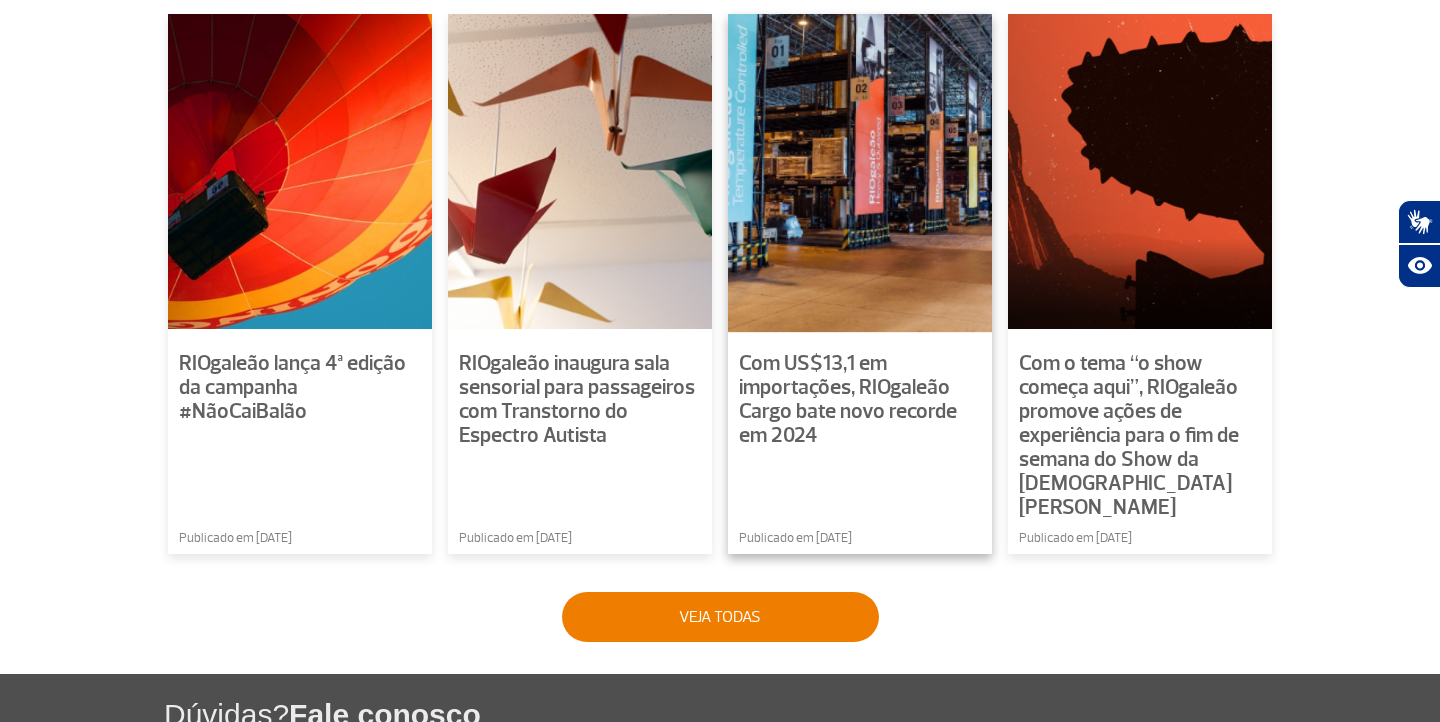 scroll, scrollTop: 1381, scrollLeft: 0, axis: vertical 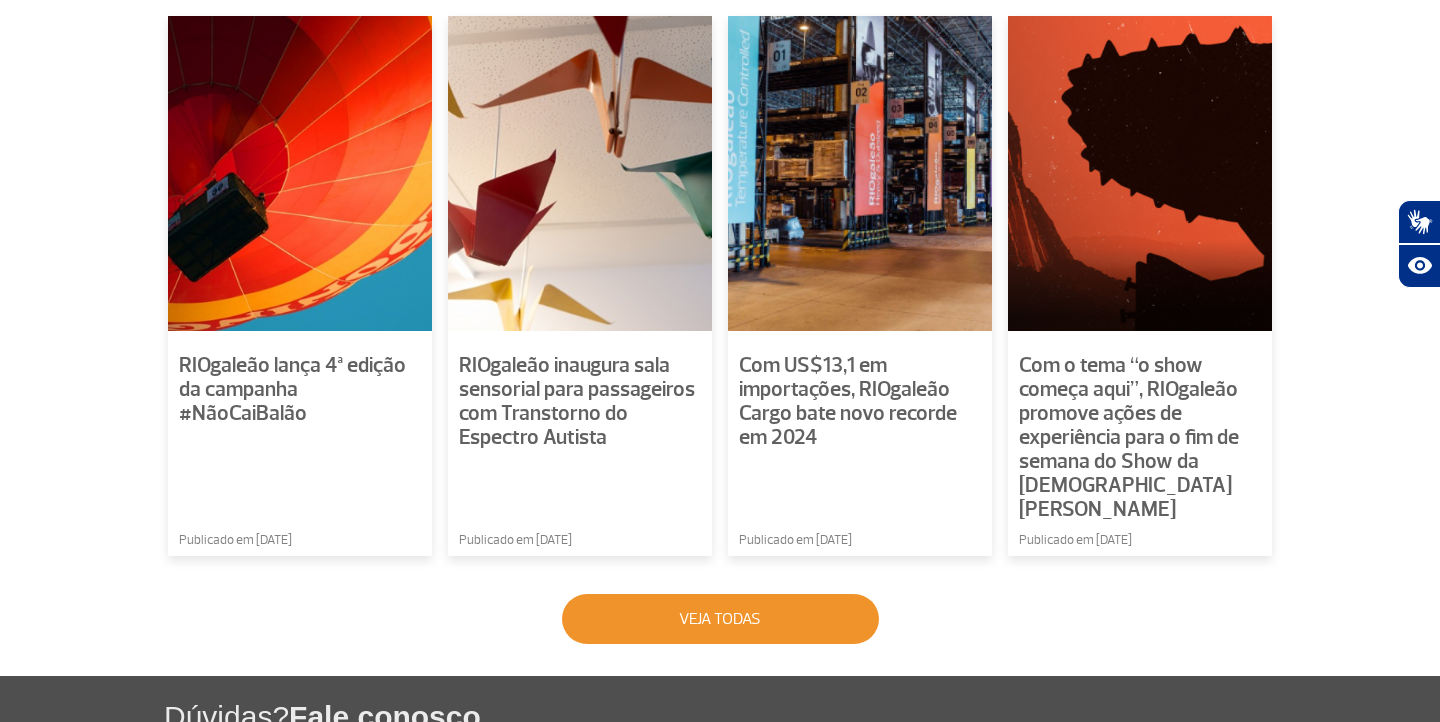 click on "Veja todas" at bounding box center (720, 619) 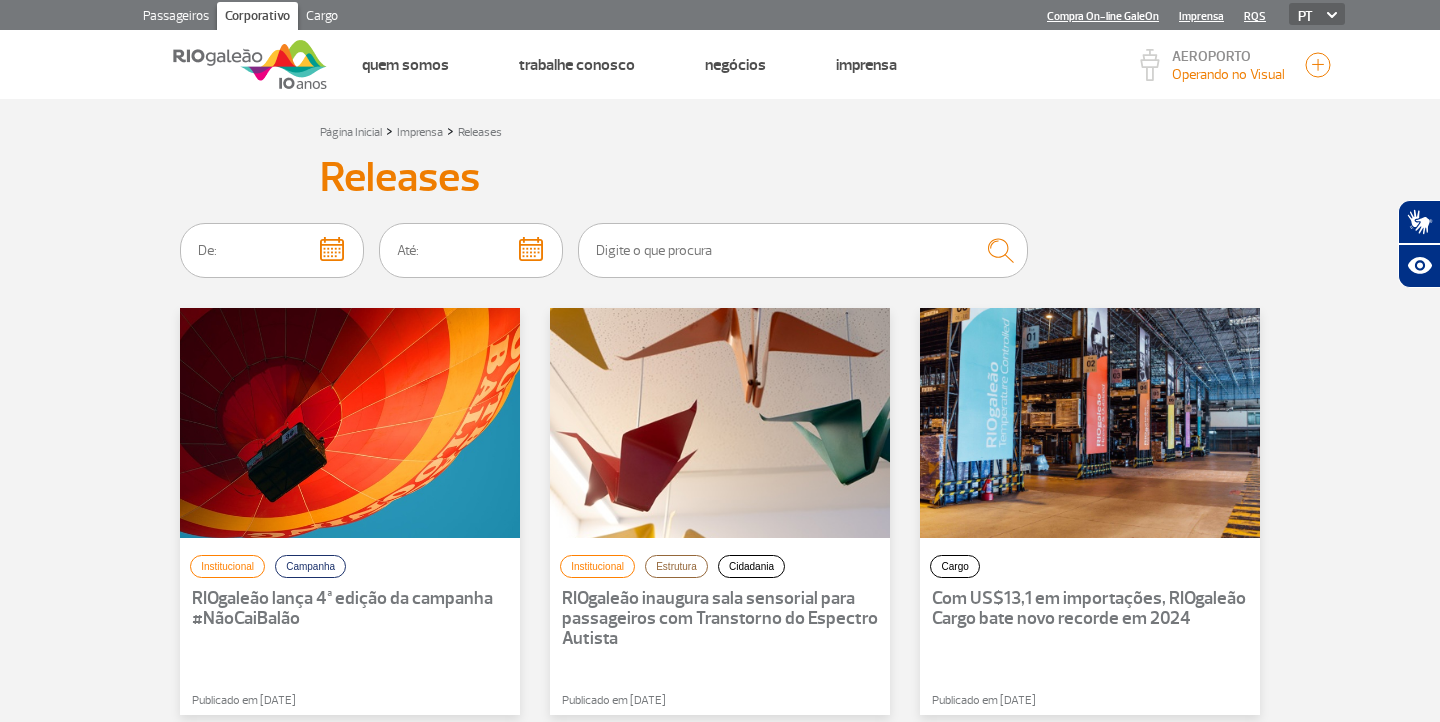 scroll, scrollTop: 0, scrollLeft: 0, axis: both 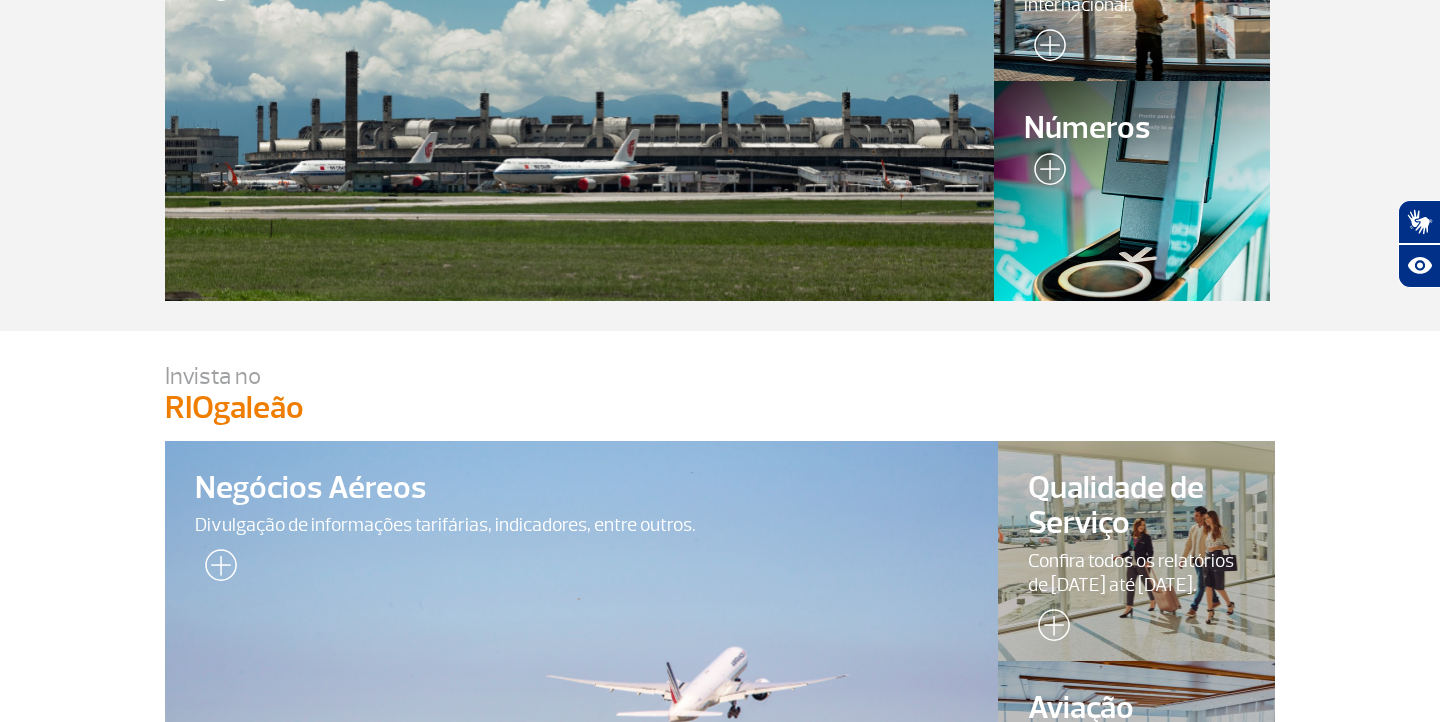 click at bounding box center [1045, 173] 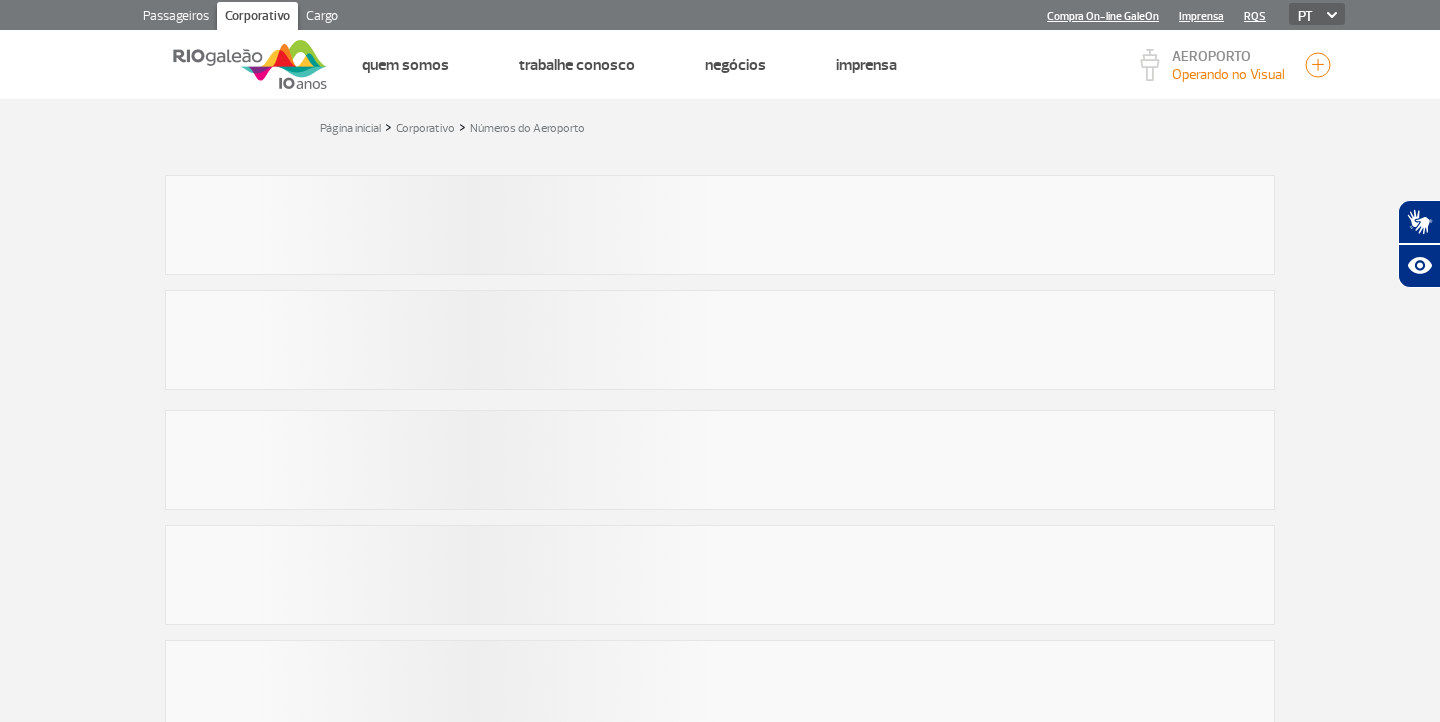 scroll, scrollTop: 0, scrollLeft: 0, axis: both 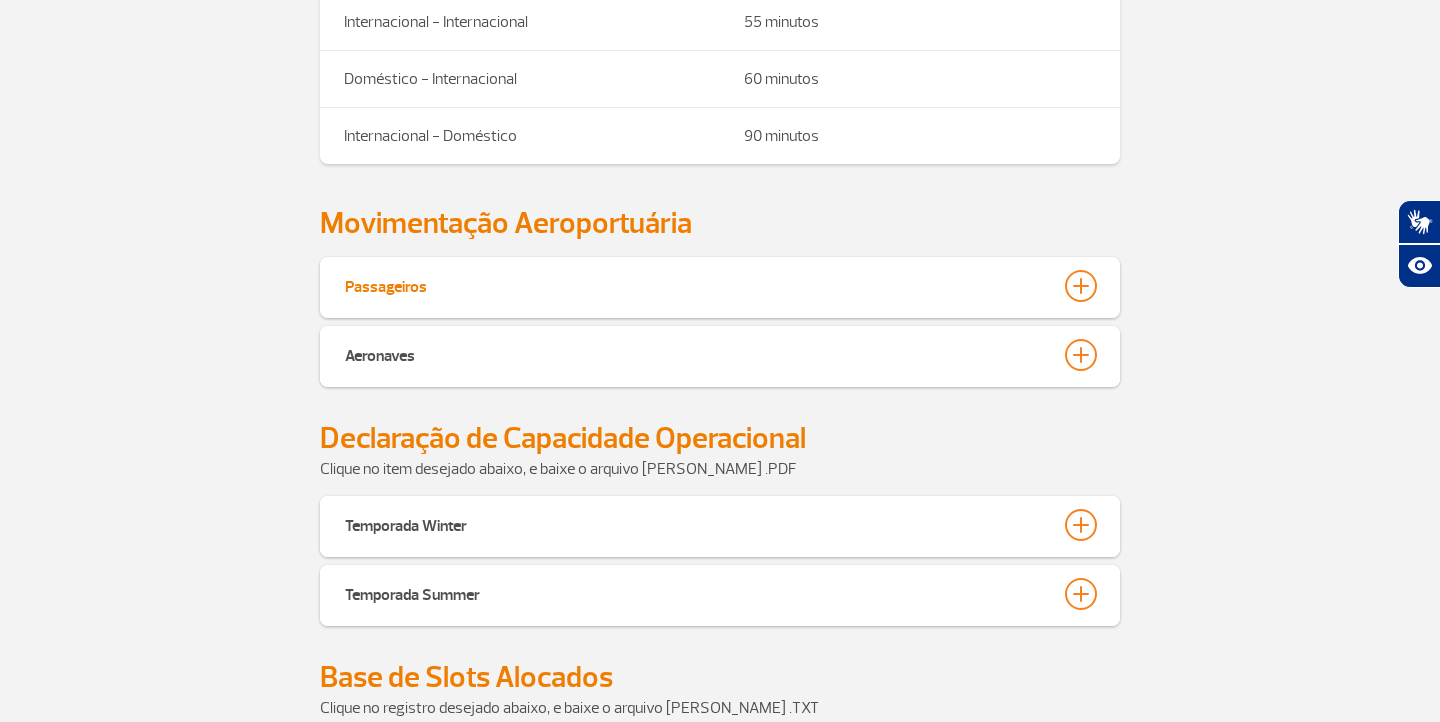 click at bounding box center (1081, 286) 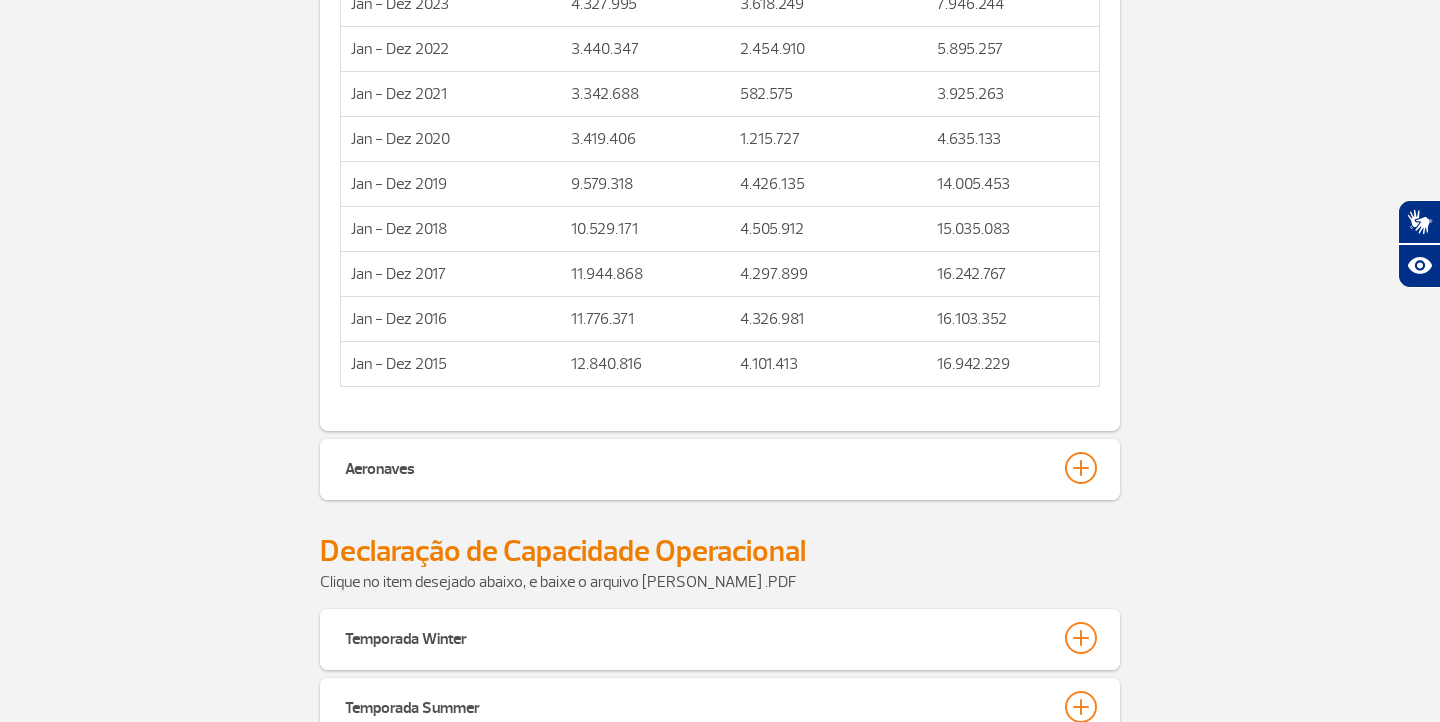 scroll, scrollTop: 4315, scrollLeft: 0, axis: vertical 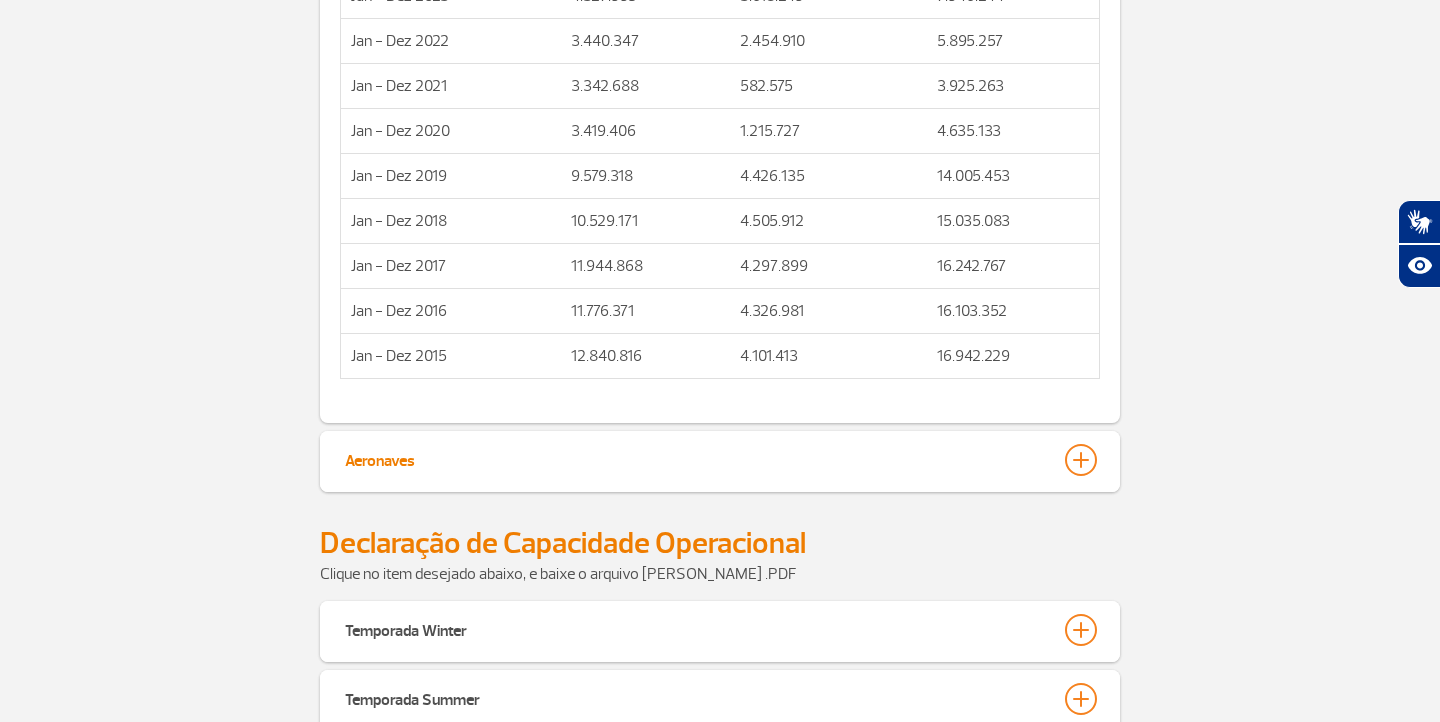 click at bounding box center (1081, 460) 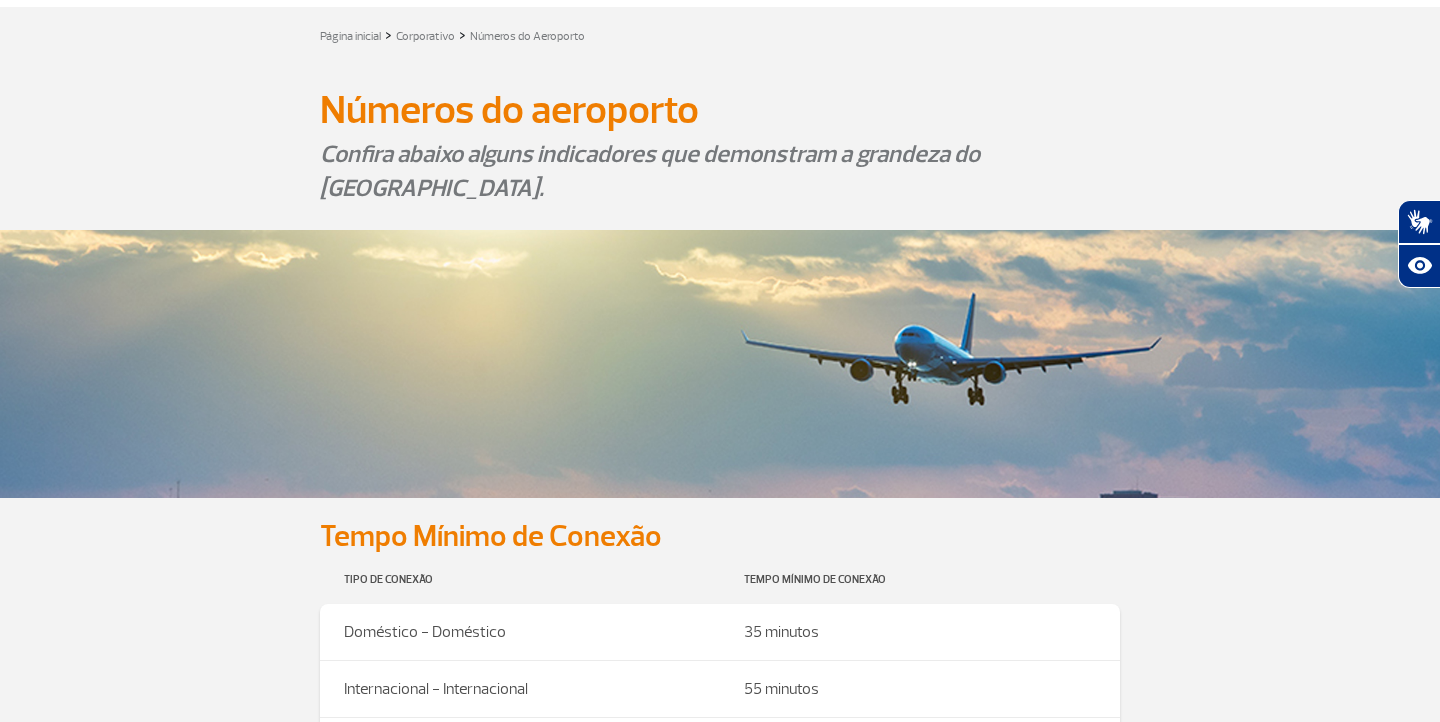 scroll, scrollTop: 82, scrollLeft: 0, axis: vertical 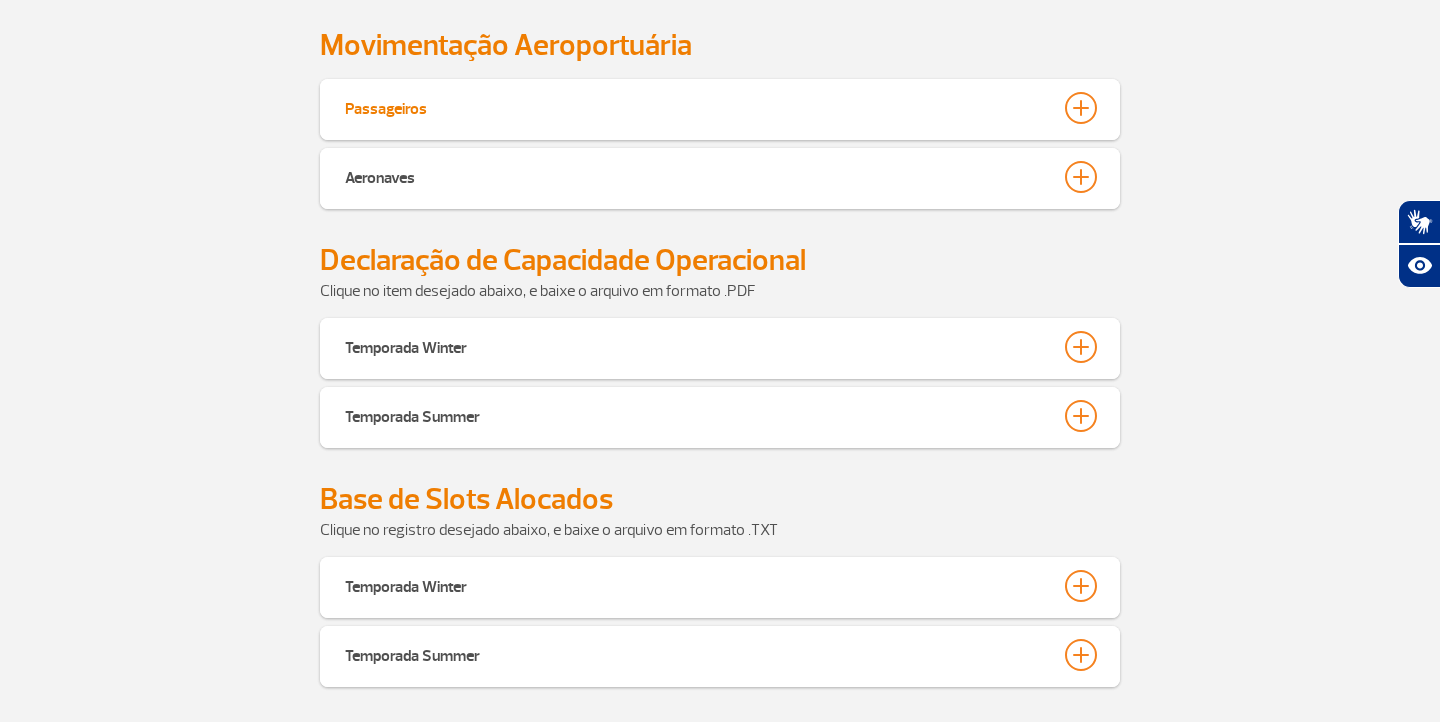 click at bounding box center (1081, 108) 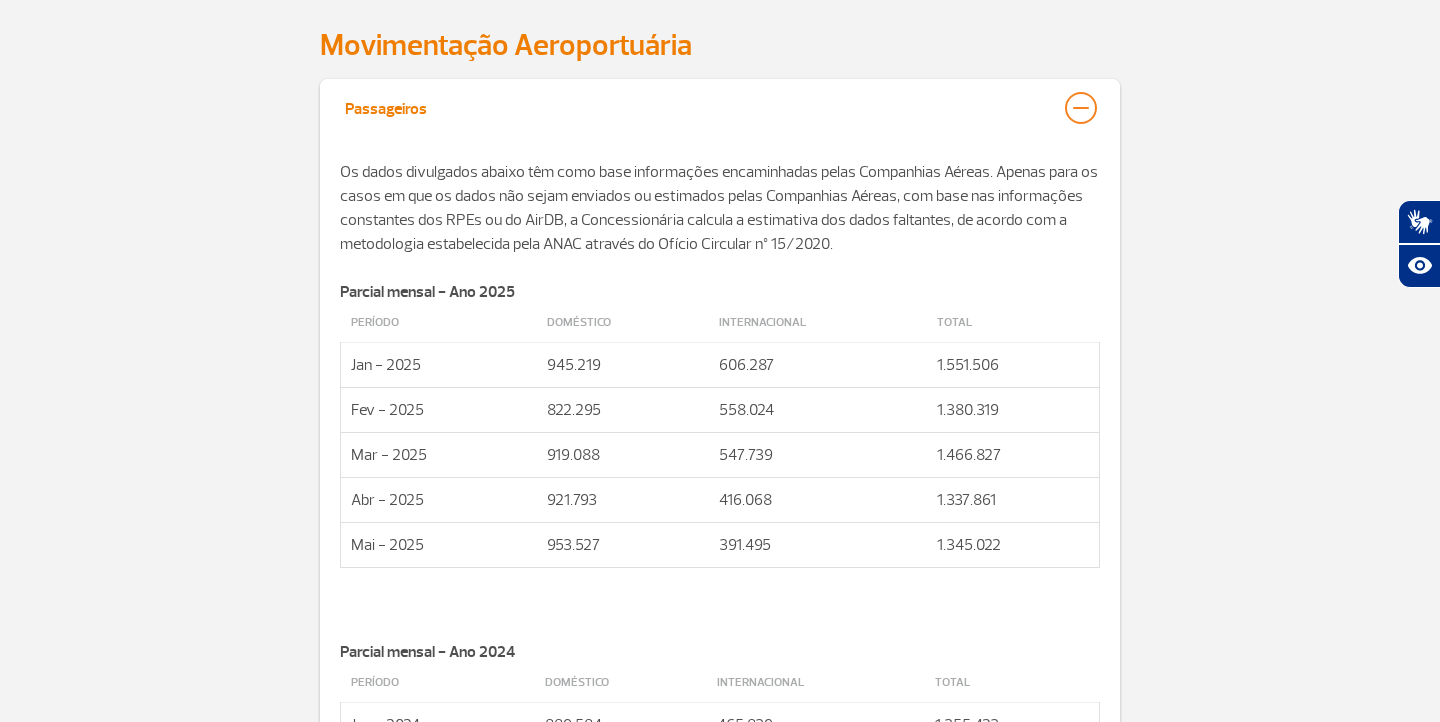 click at bounding box center [1081, 108] 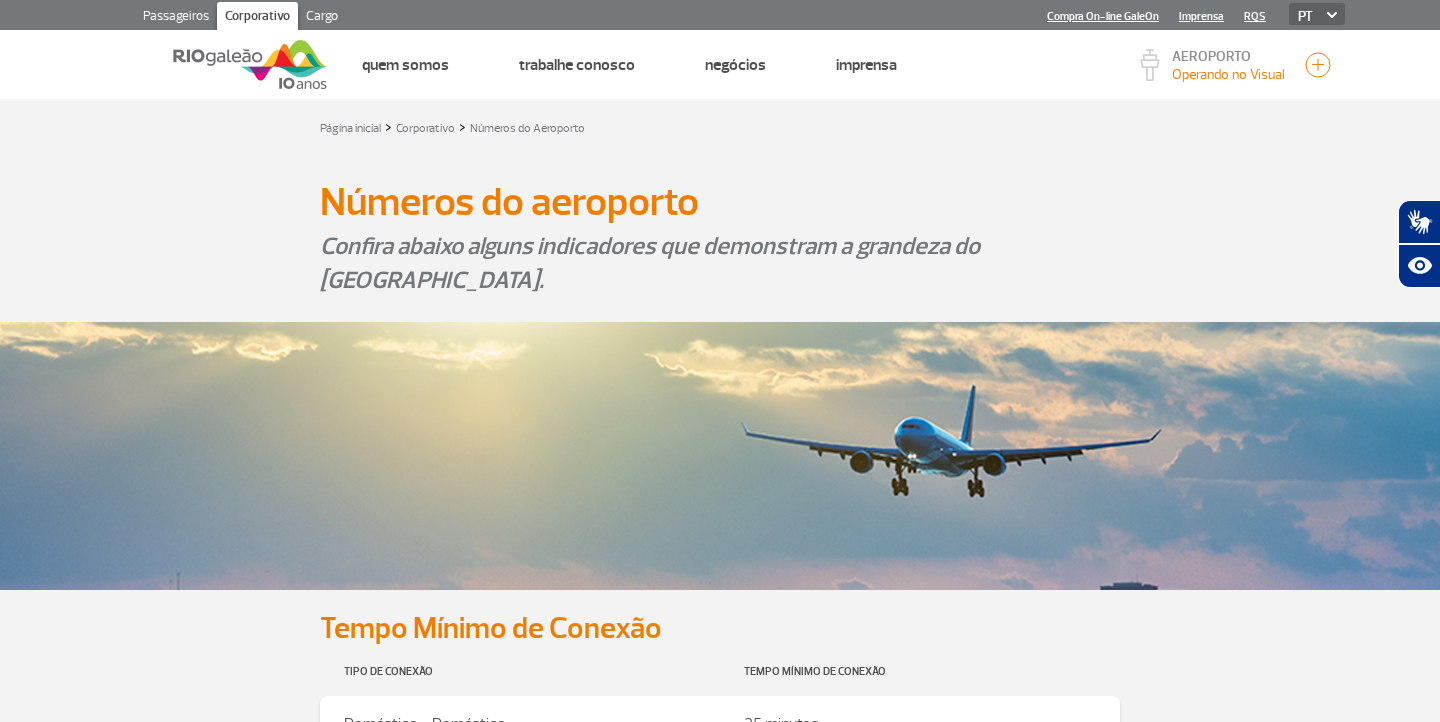 scroll, scrollTop: 0, scrollLeft: 0, axis: both 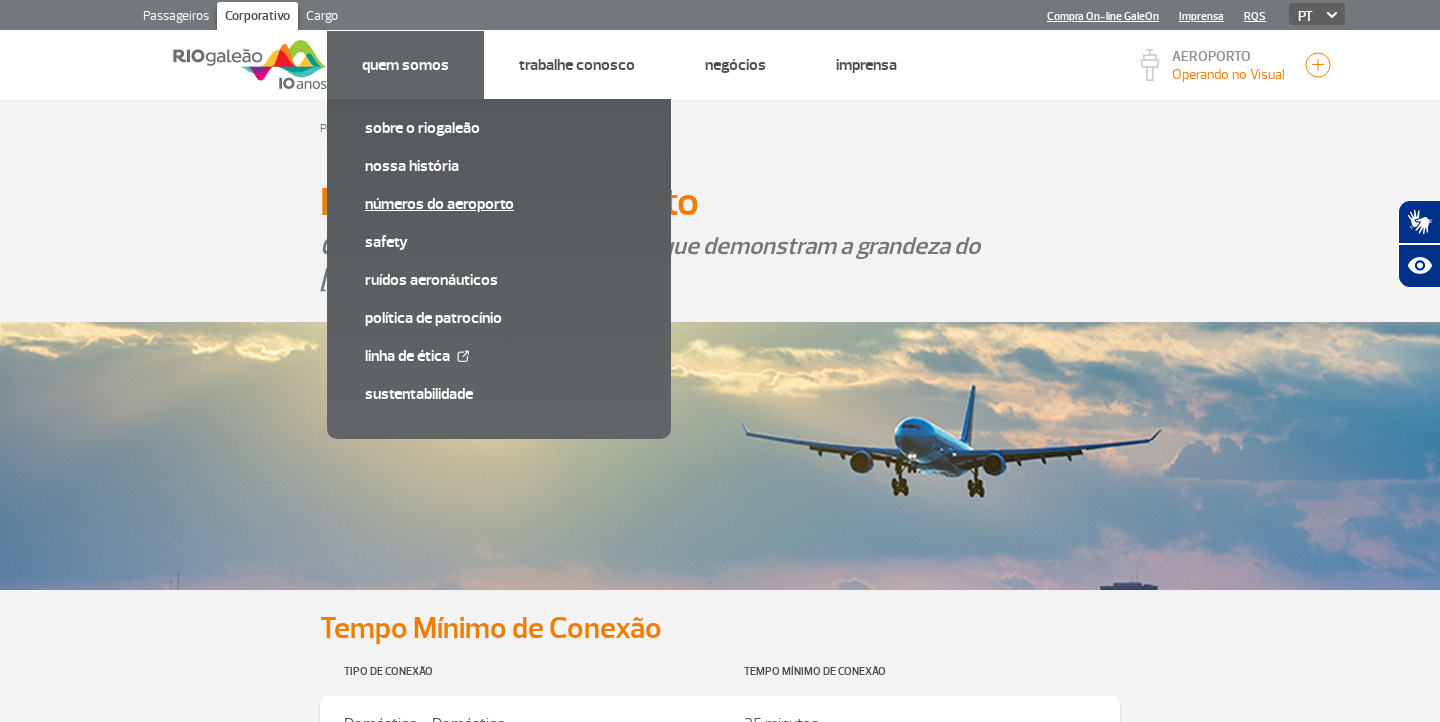 click on "Números do Aeroporto" at bounding box center [499, 204] 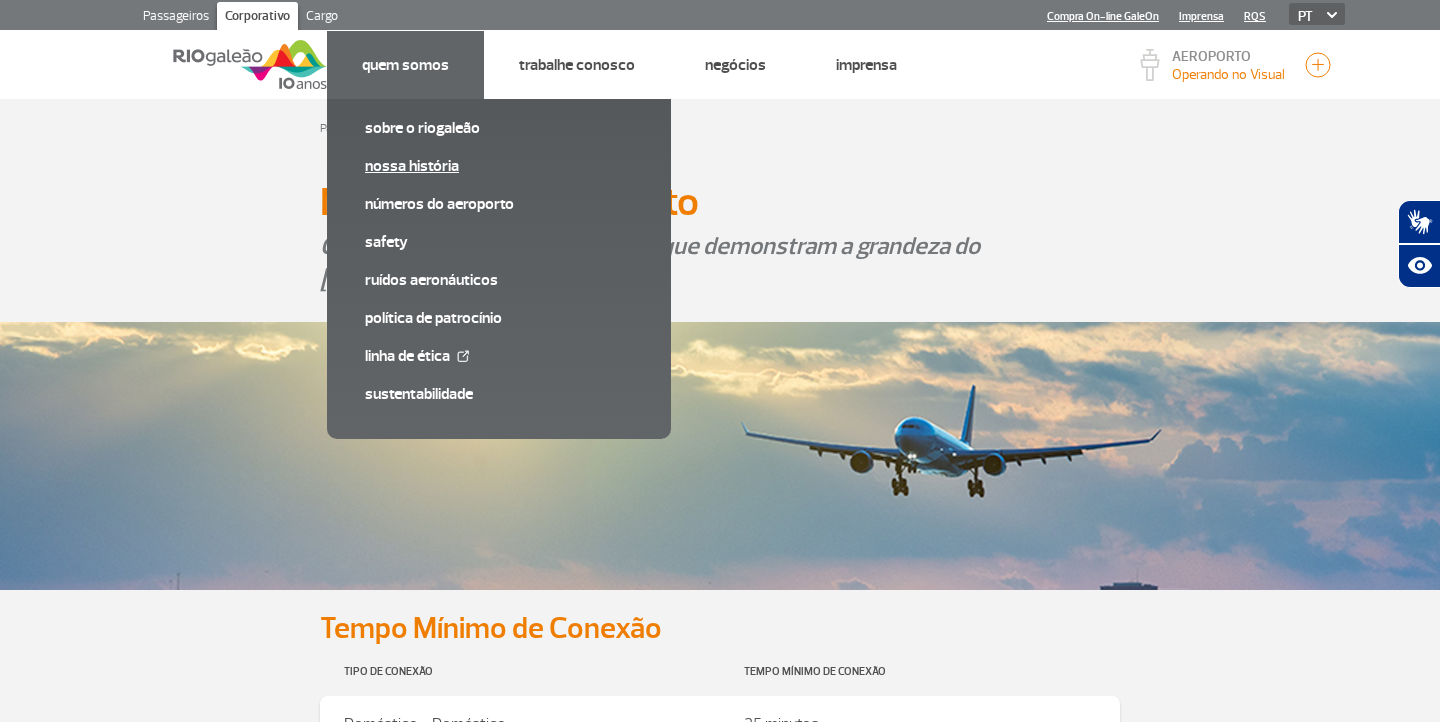 click on "Nossa História" at bounding box center (499, 166) 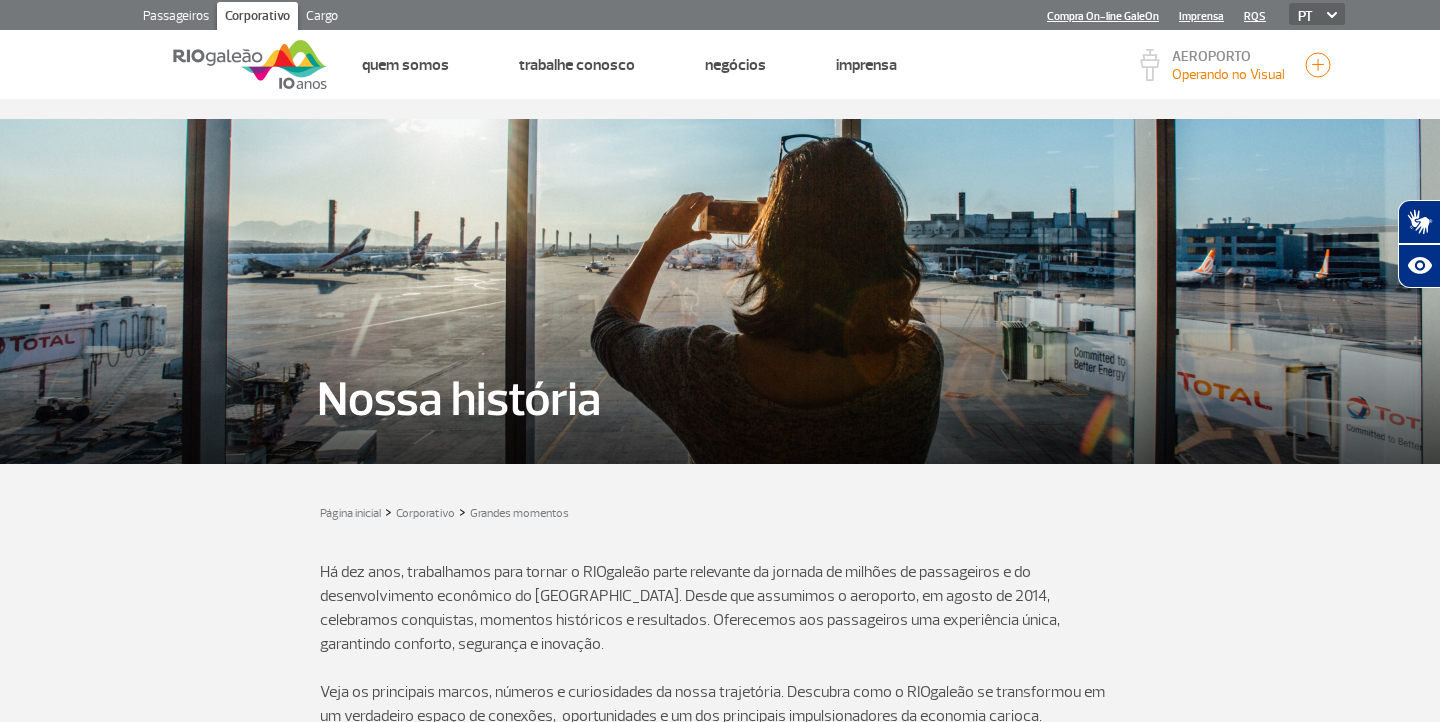 click at bounding box center (720, 740) 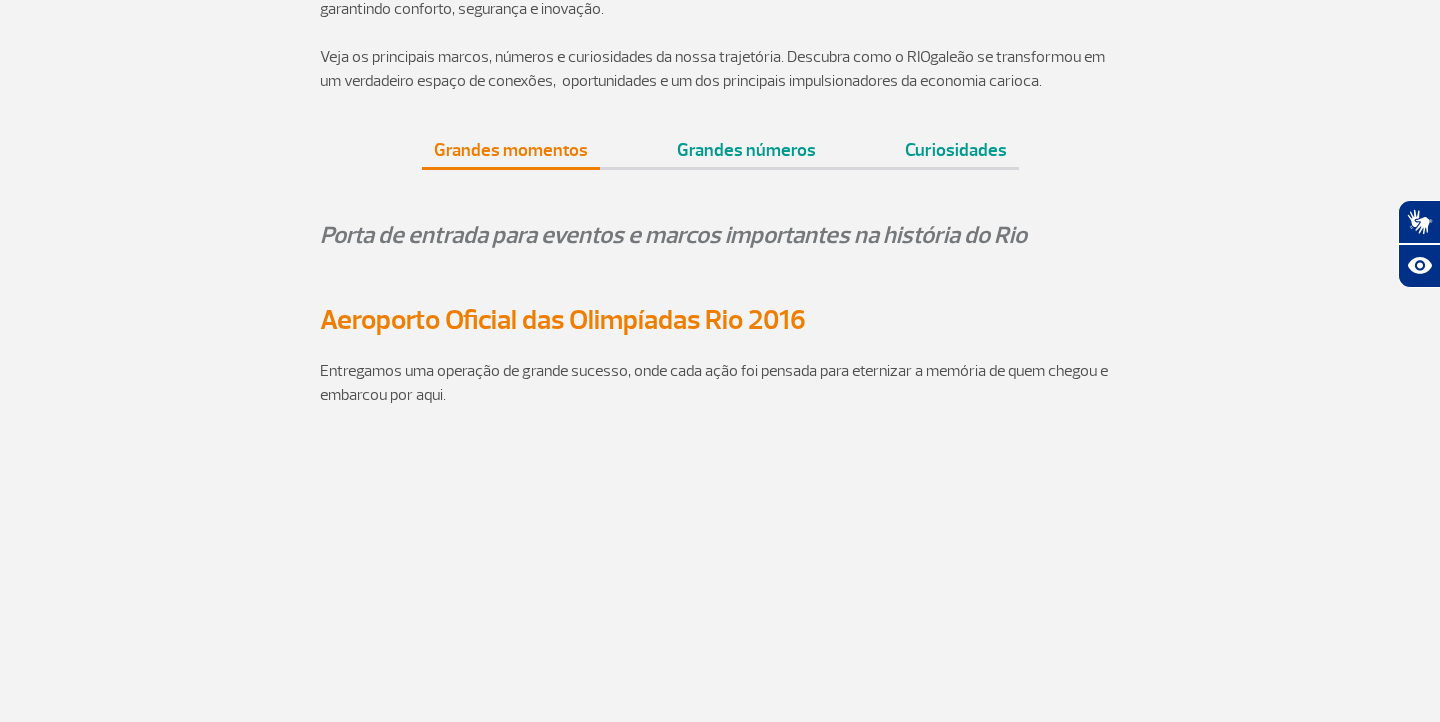 scroll, scrollTop: 635, scrollLeft: 0, axis: vertical 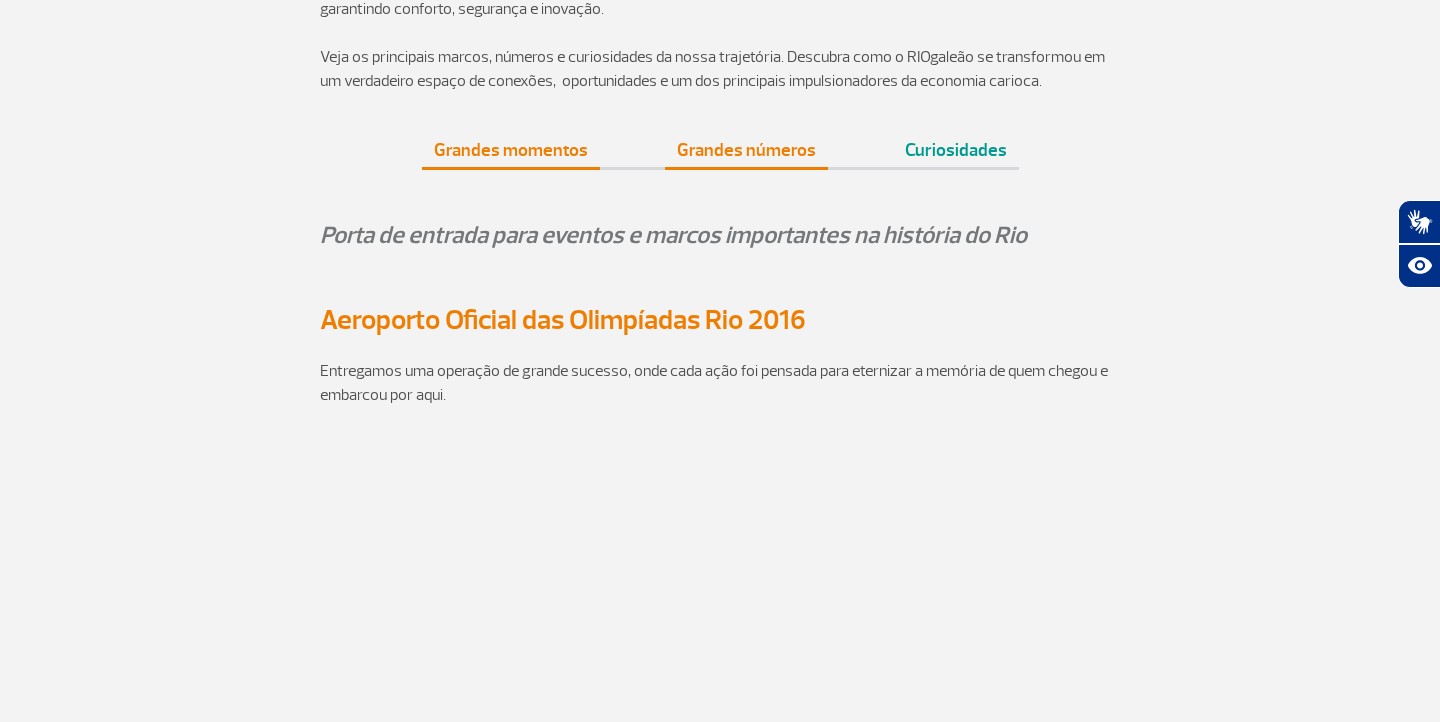 click on "Grandes números" at bounding box center [746, 142] 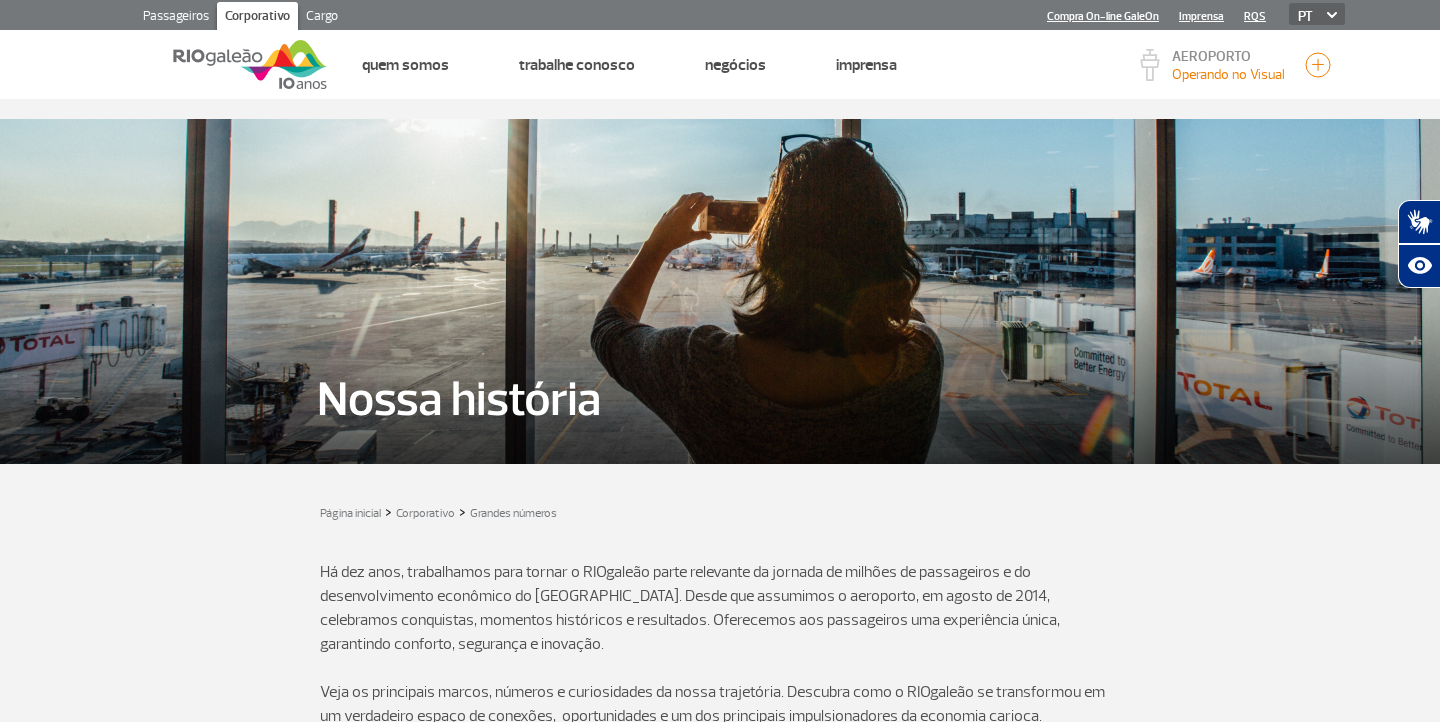 scroll, scrollTop: 0, scrollLeft: 0, axis: both 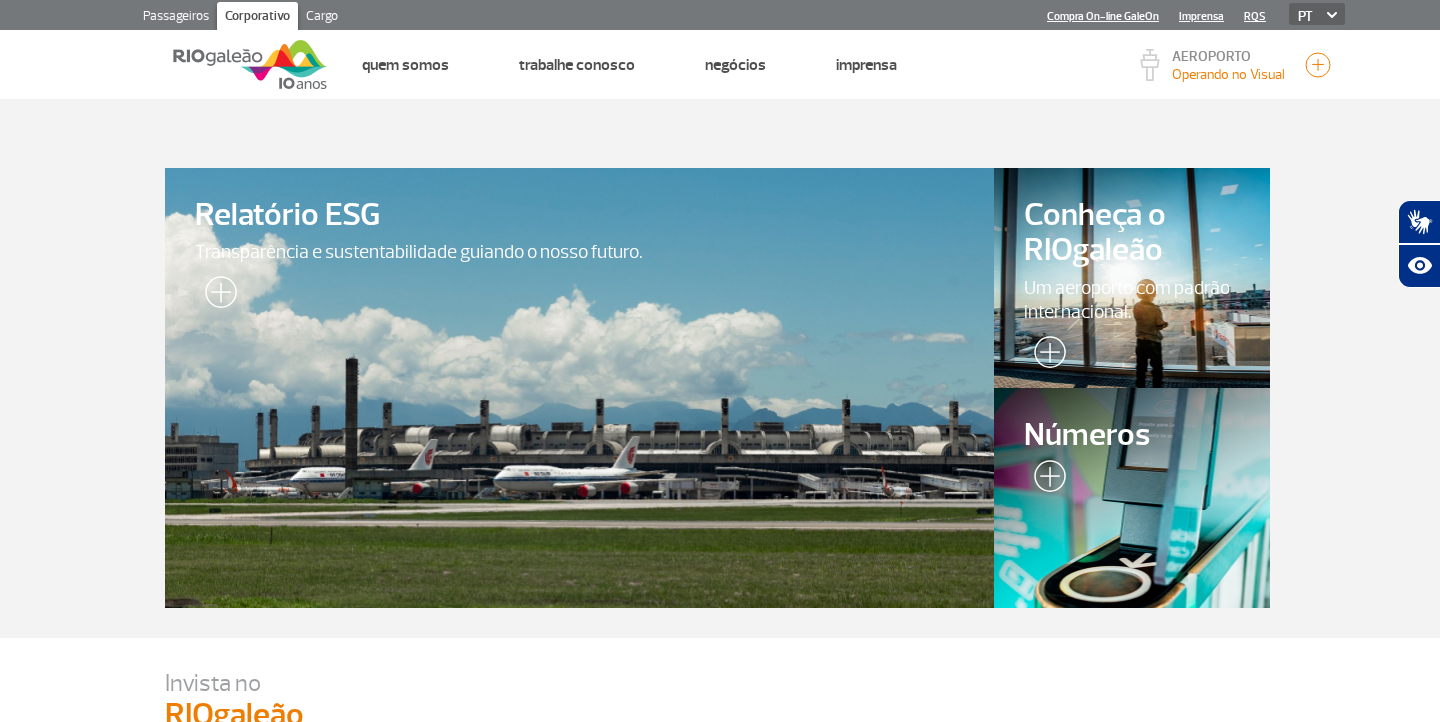 click on "Passageiros" at bounding box center [176, 18] 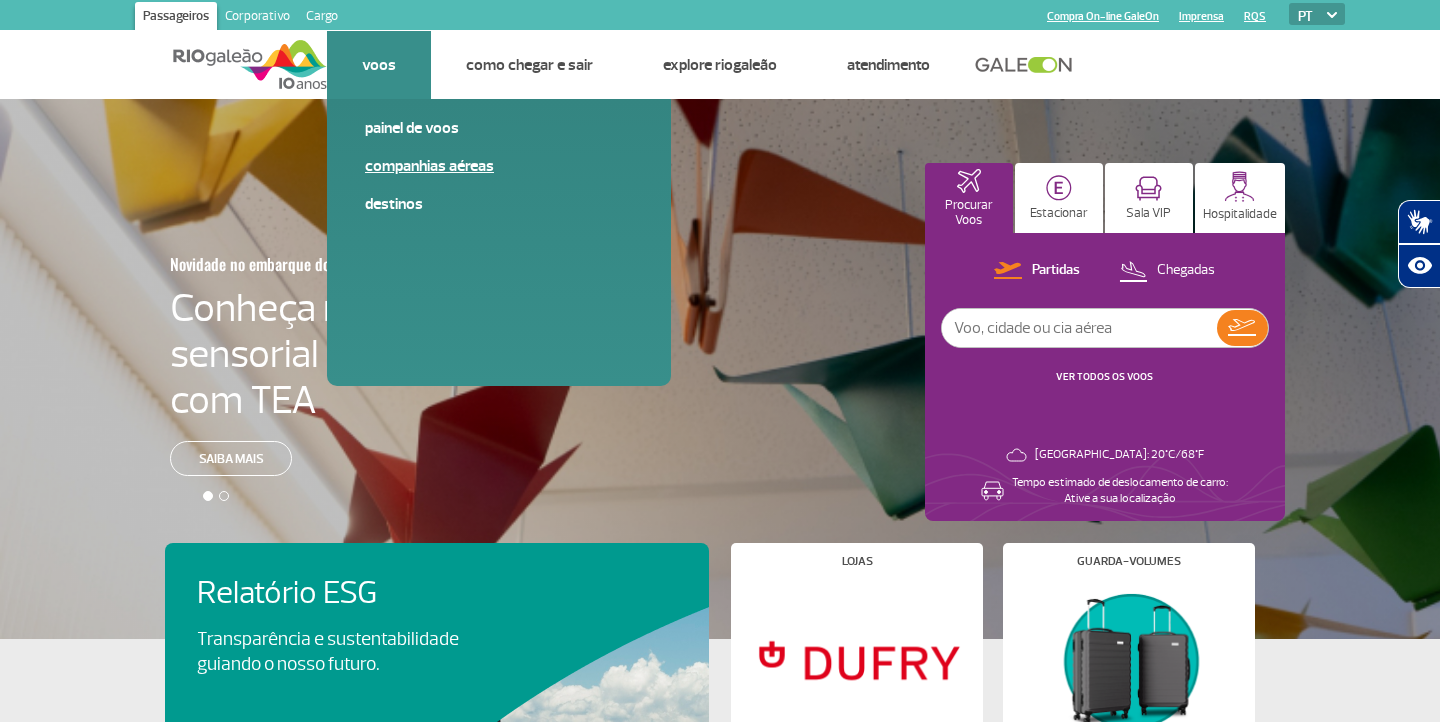 click on "Companhias Aéreas" at bounding box center [499, 174] 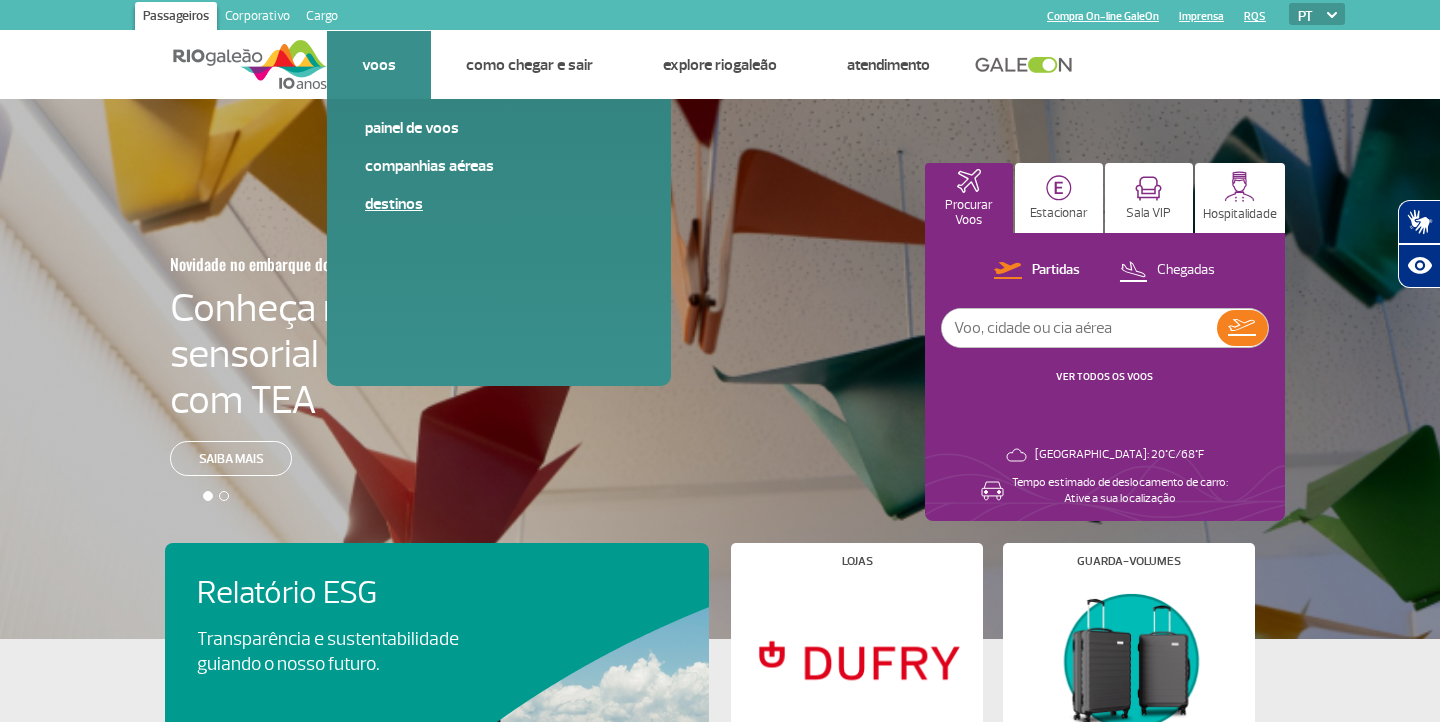 click on "Destinos" at bounding box center (499, 204) 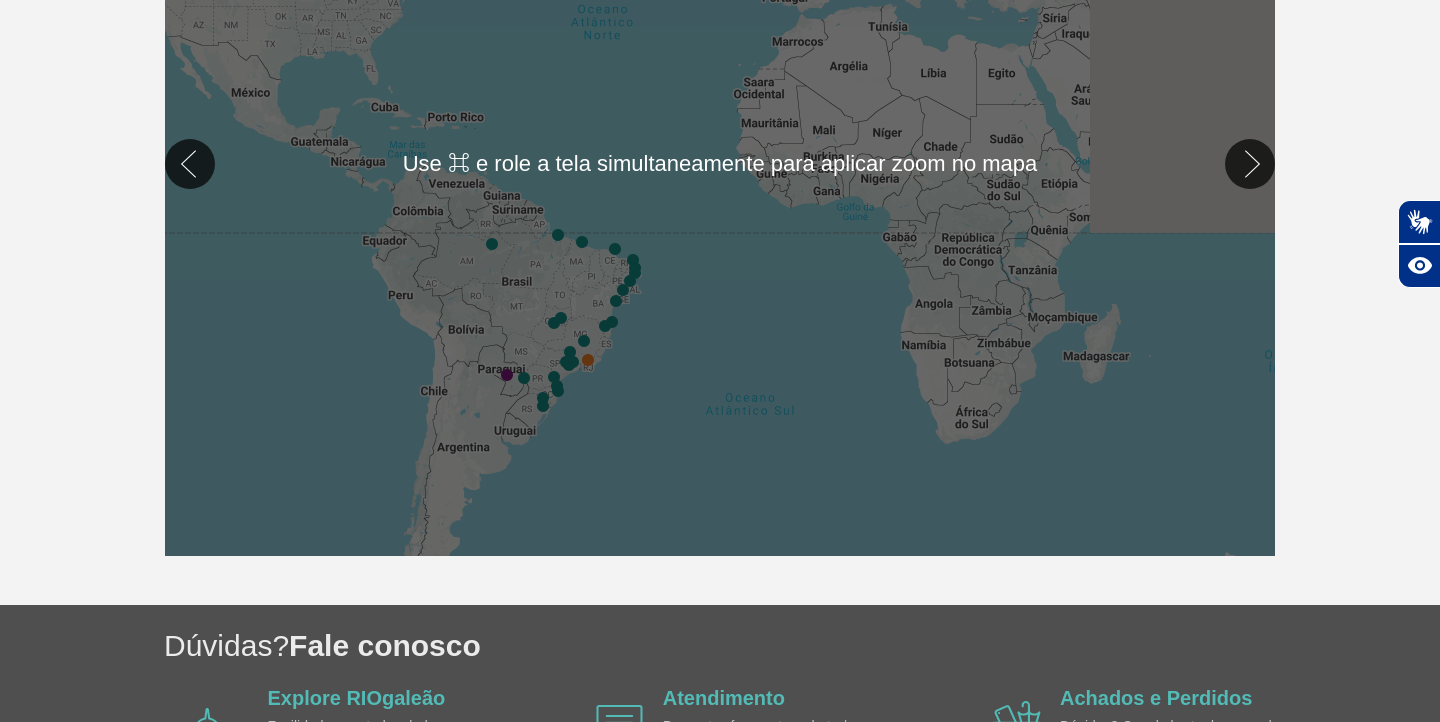 scroll, scrollTop: 620, scrollLeft: 0, axis: vertical 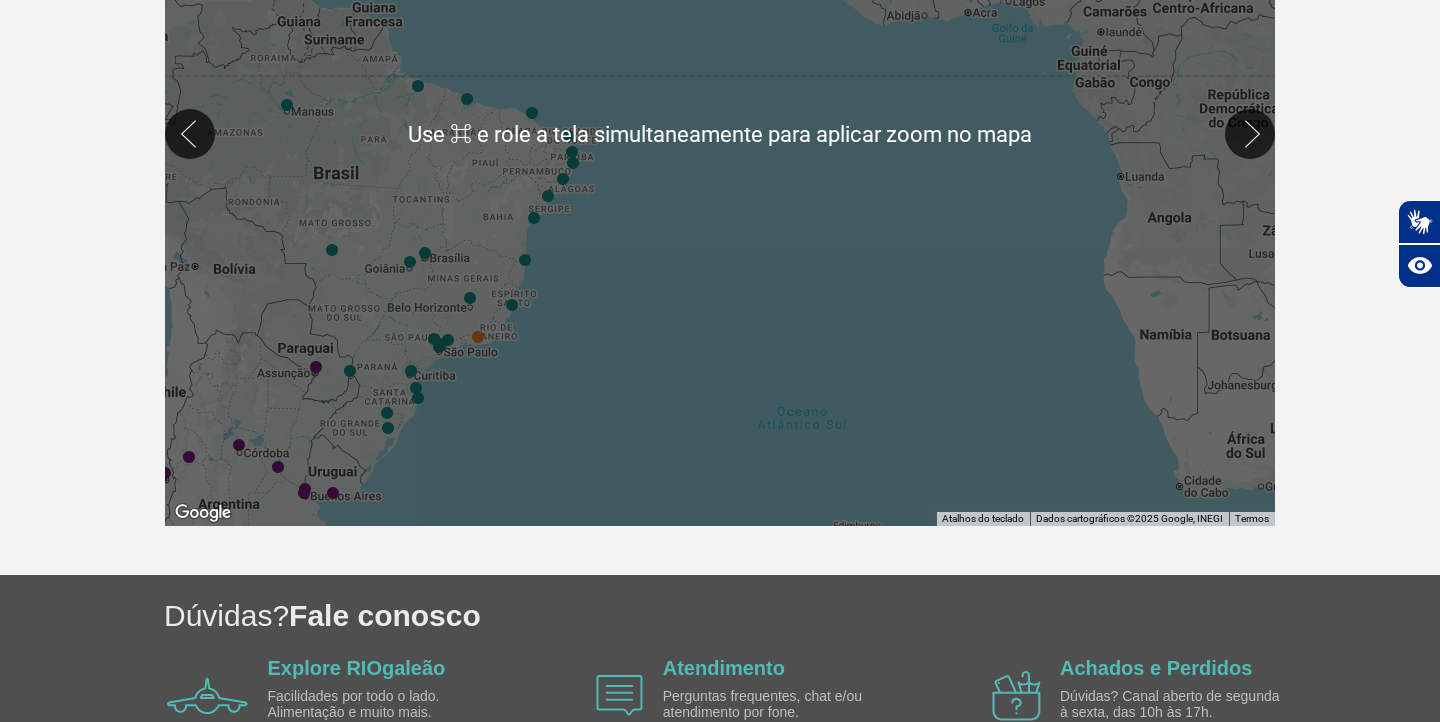 click on "Para iniciar o trajeto, pressione as teclas de seta." 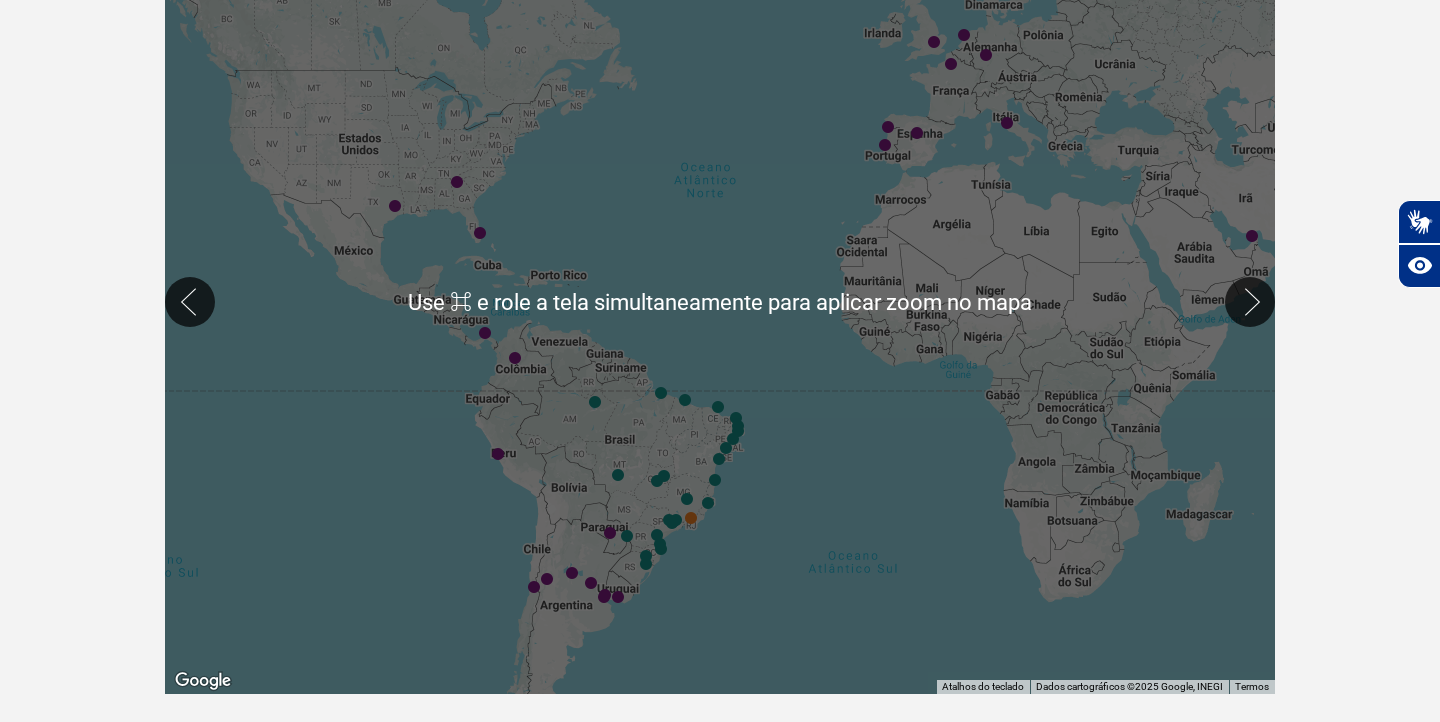 scroll, scrollTop: 479, scrollLeft: 0, axis: vertical 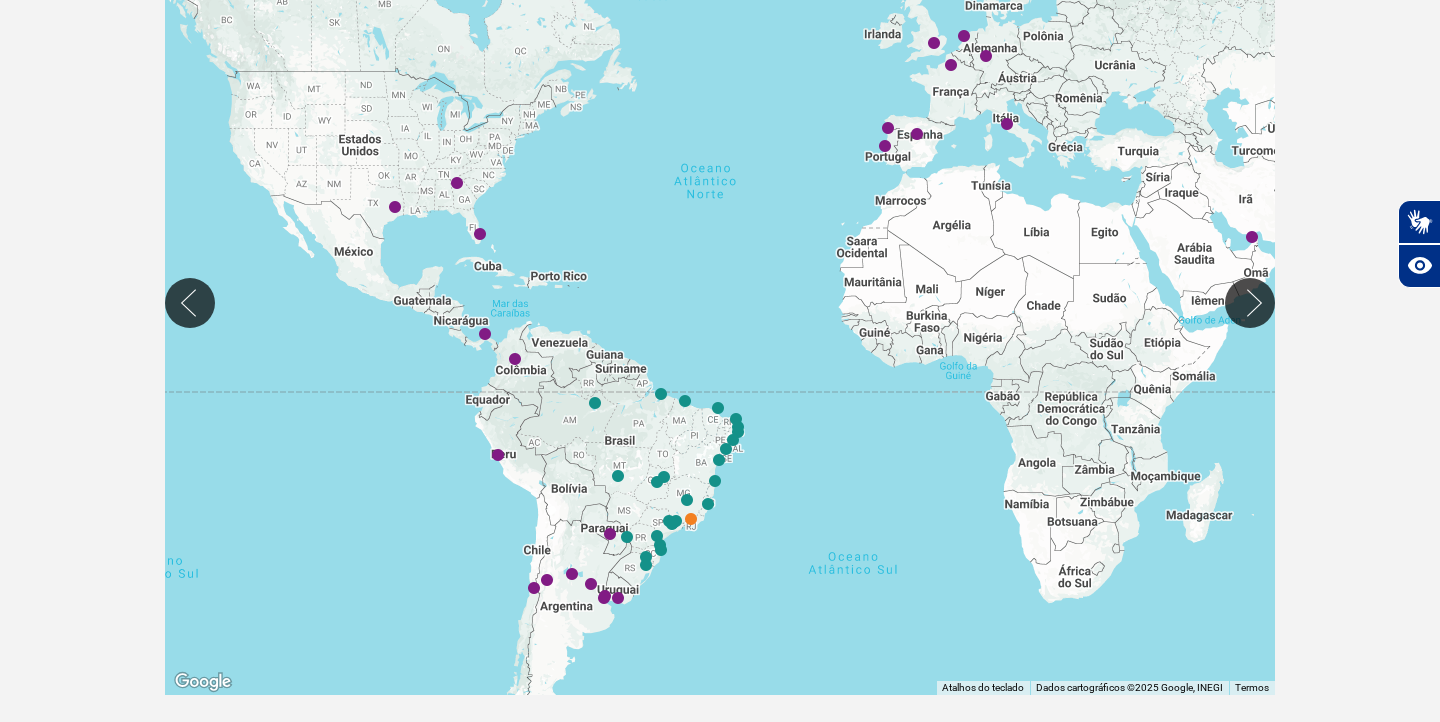 click on "Mover para direita" 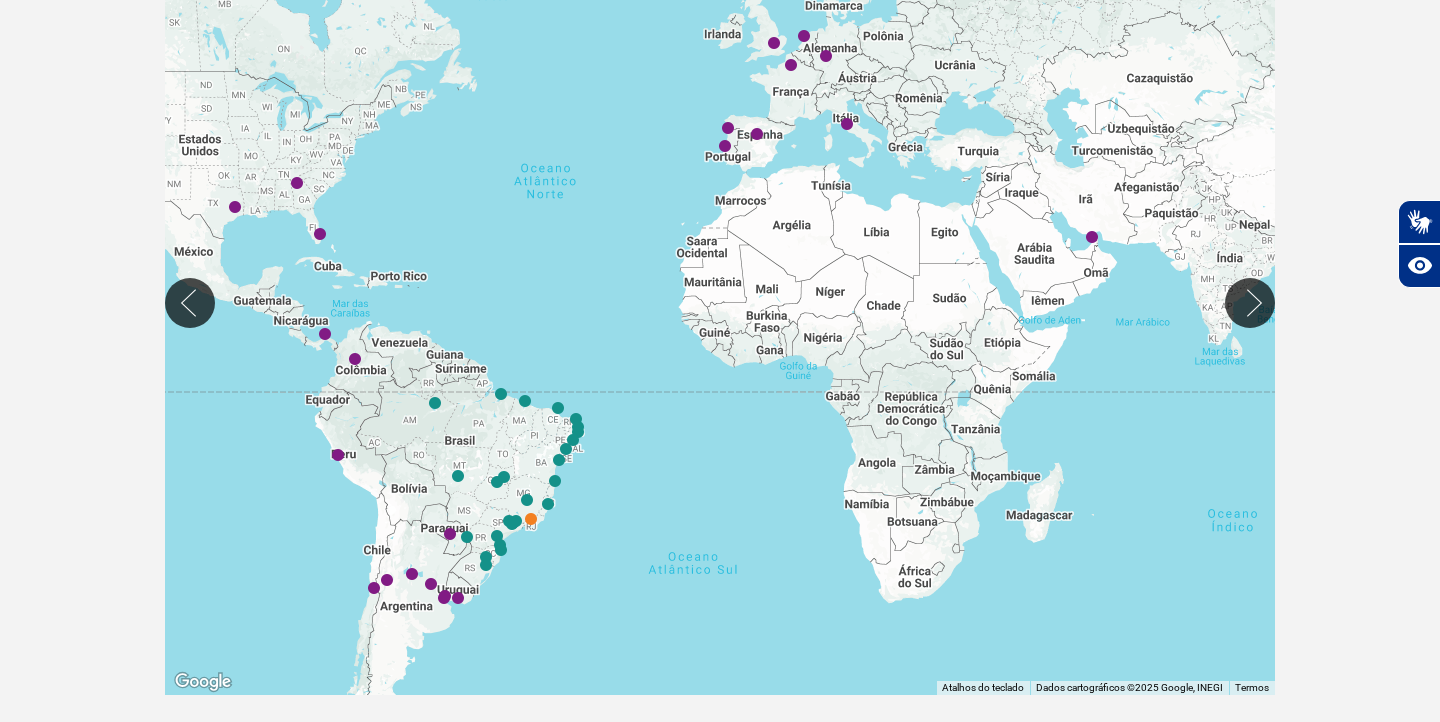 click on "Mover para direita" 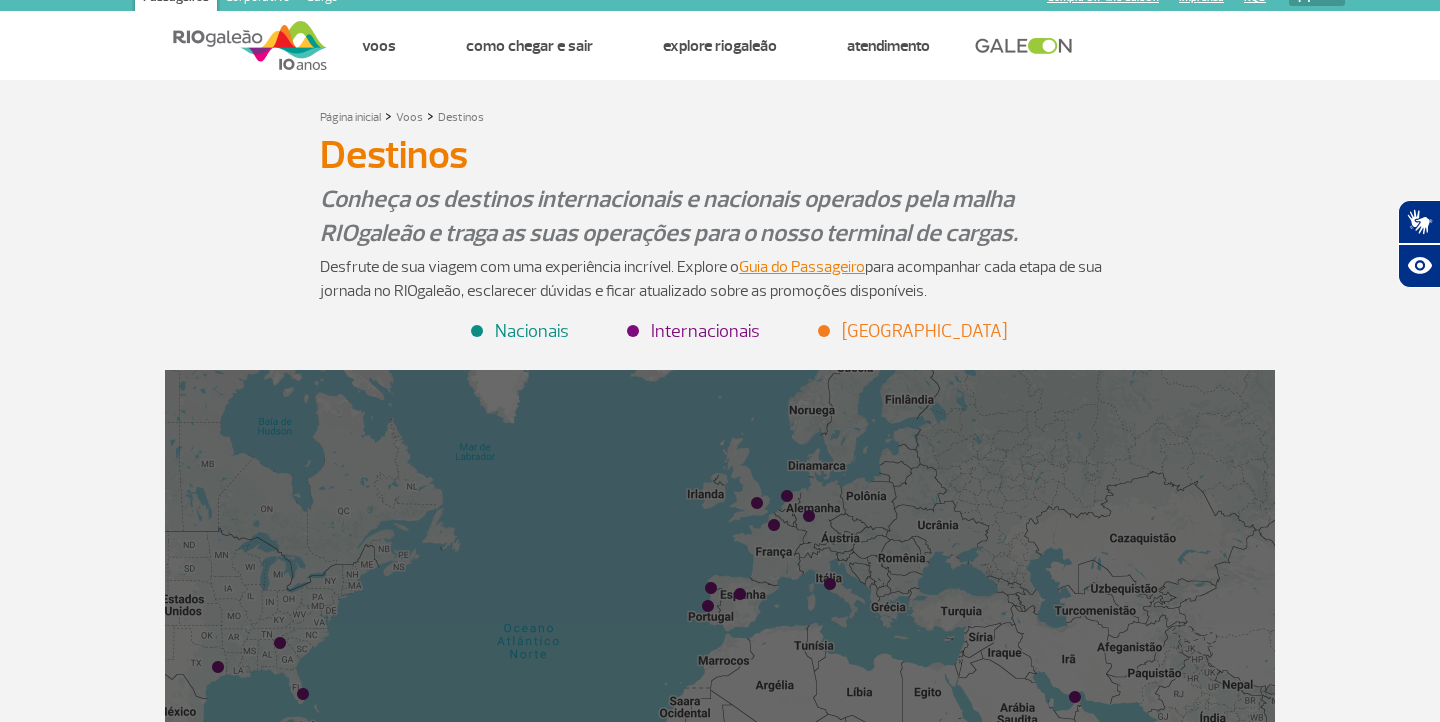 scroll, scrollTop: 20, scrollLeft: 0, axis: vertical 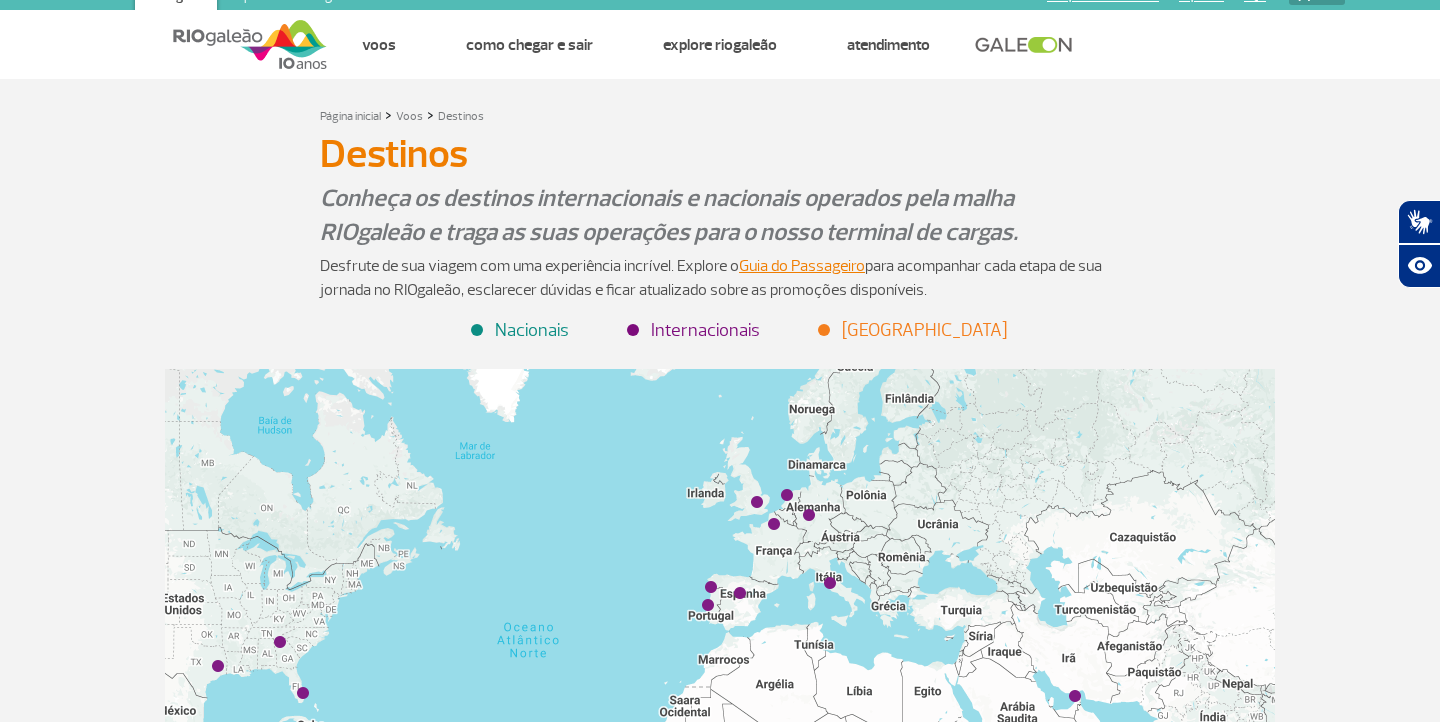 click on "Internacionais" 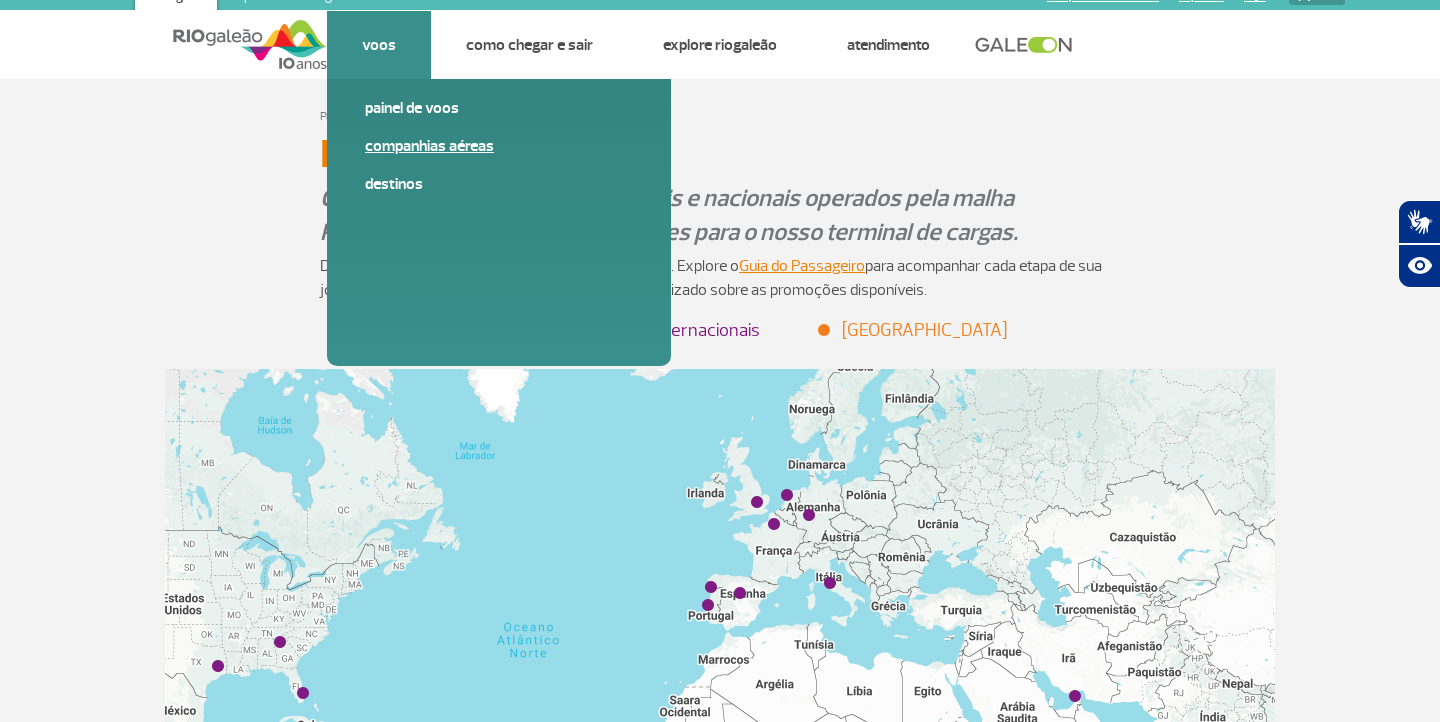 click on "Companhias Aéreas" at bounding box center (499, 146) 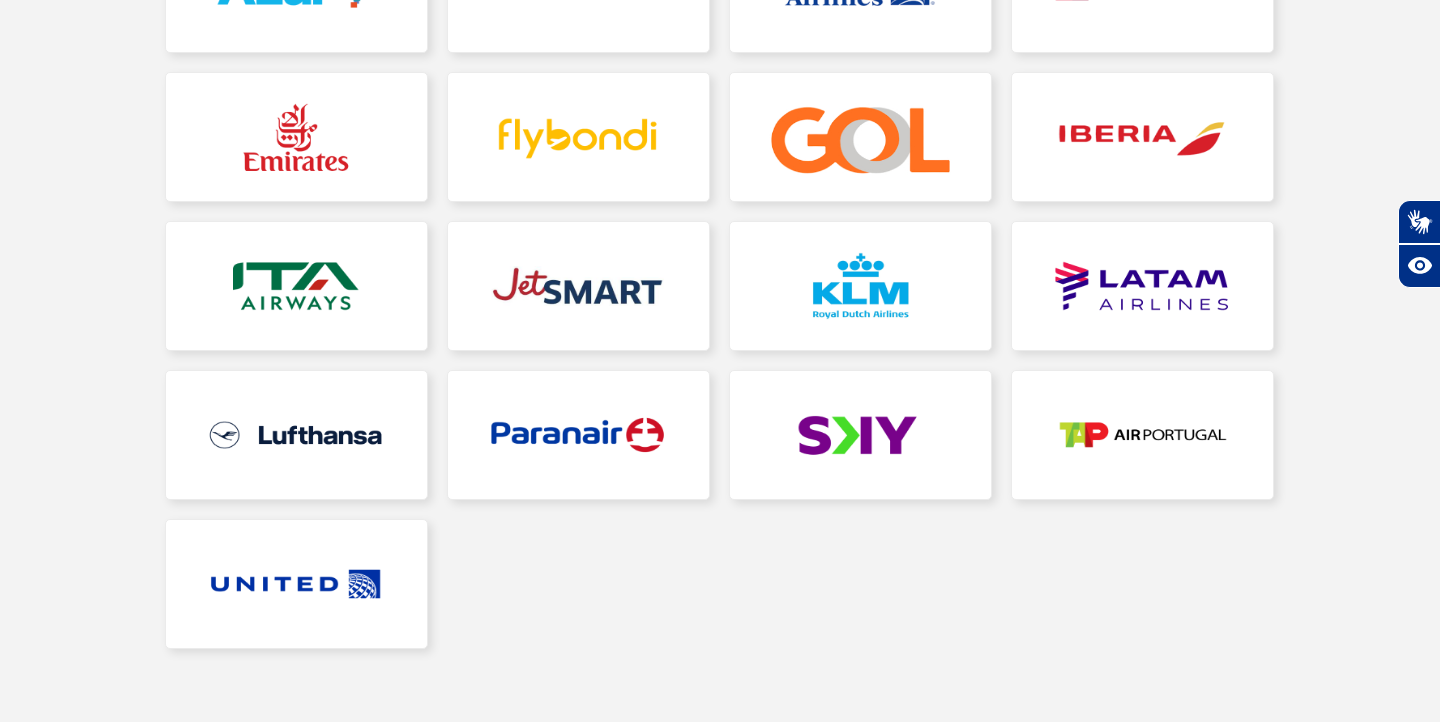 scroll, scrollTop: 553, scrollLeft: 0, axis: vertical 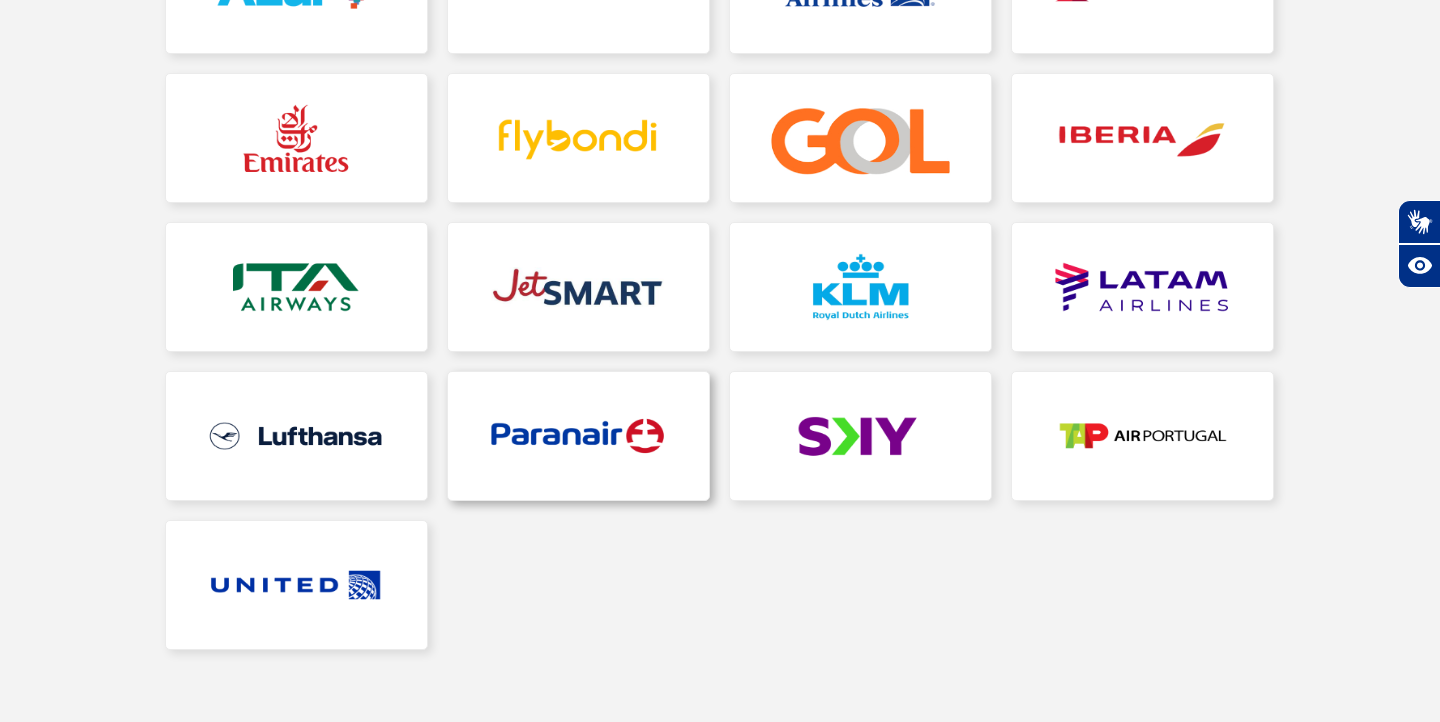 click at bounding box center [578, 436] 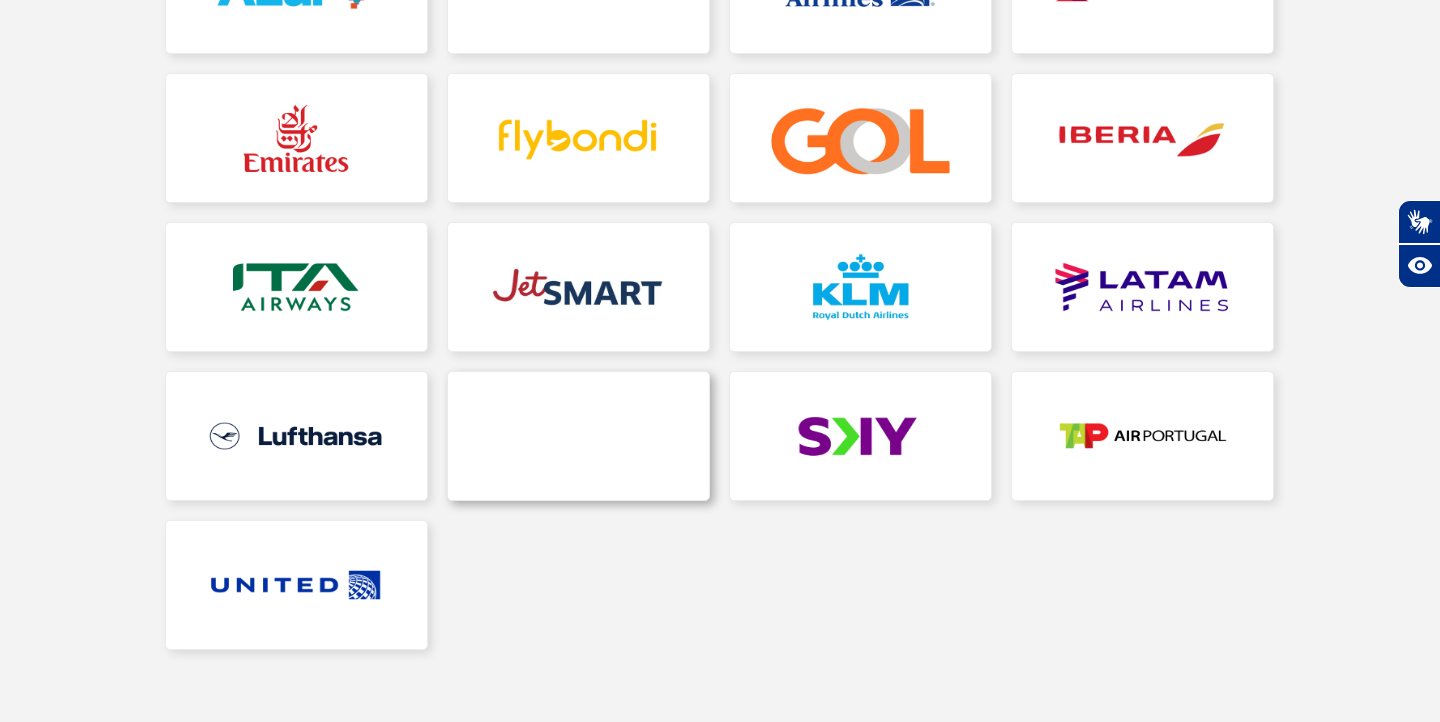 scroll, scrollTop: 0, scrollLeft: 0, axis: both 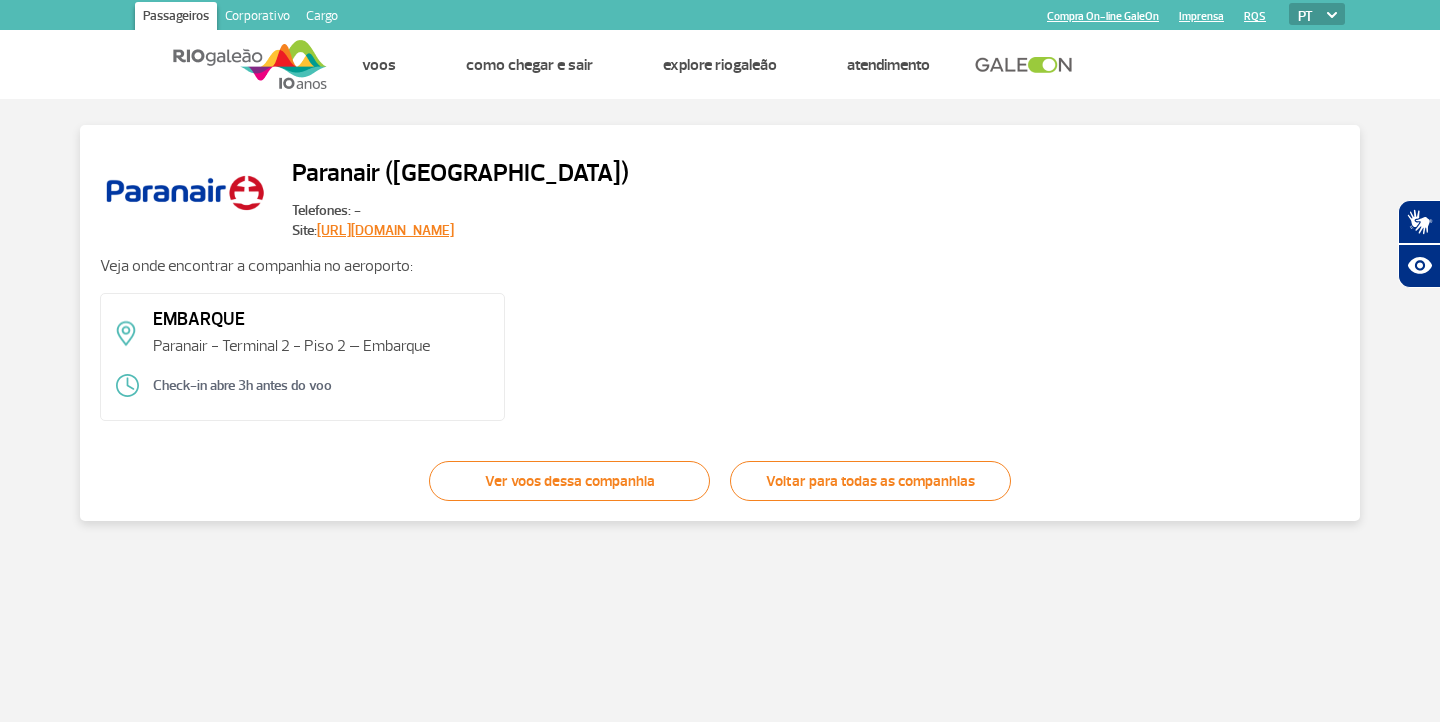 click on "[URL][DOMAIN_NAME]" at bounding box center (385, 230) 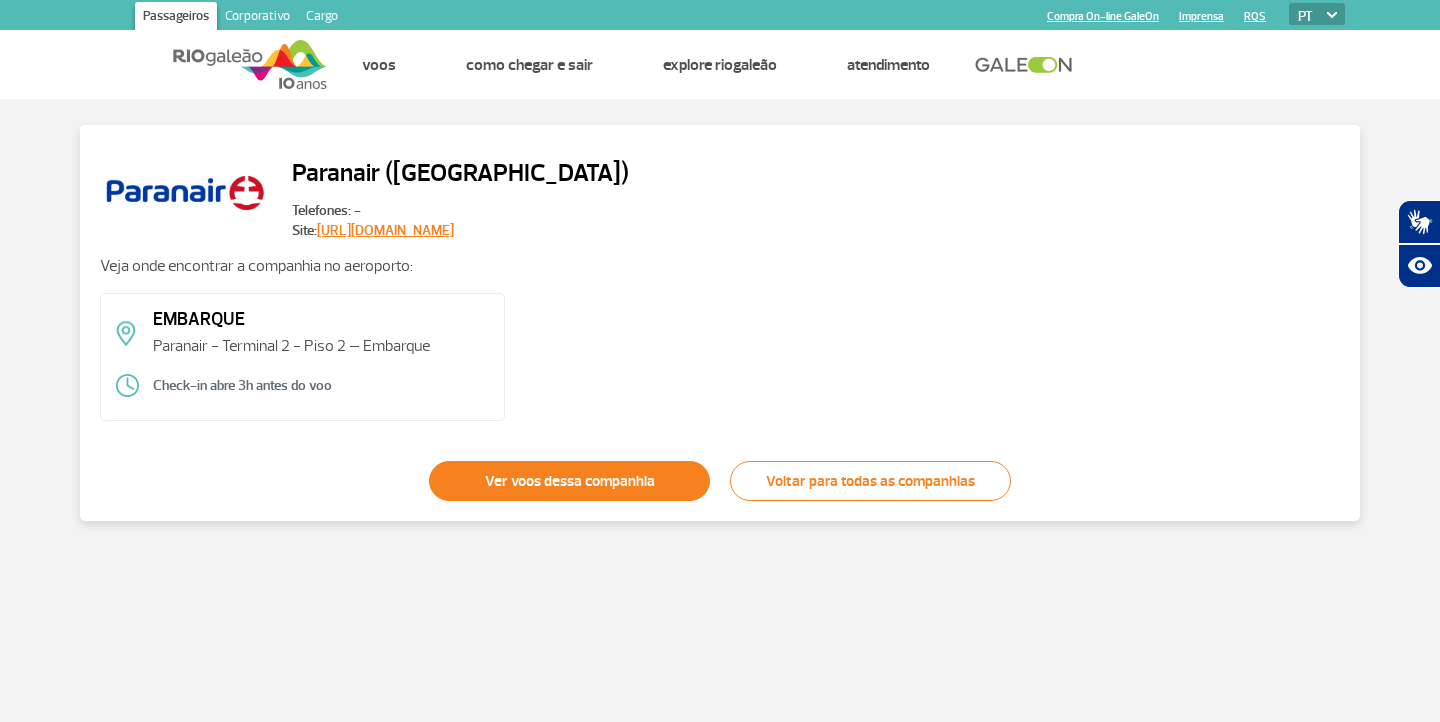 click on "Ver voos dessa companhia" at bounding box center (569, 481) 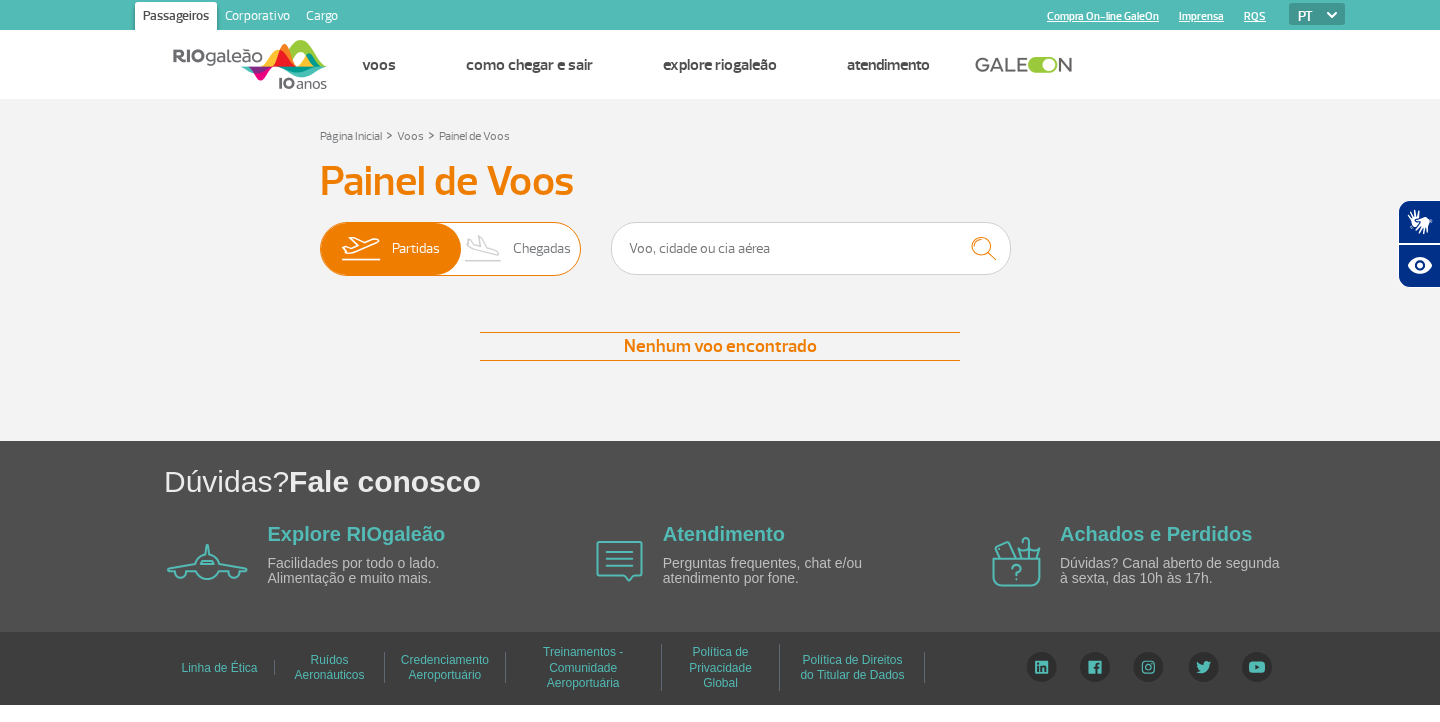 click on "Partidas" at bounding box center [416, 249] 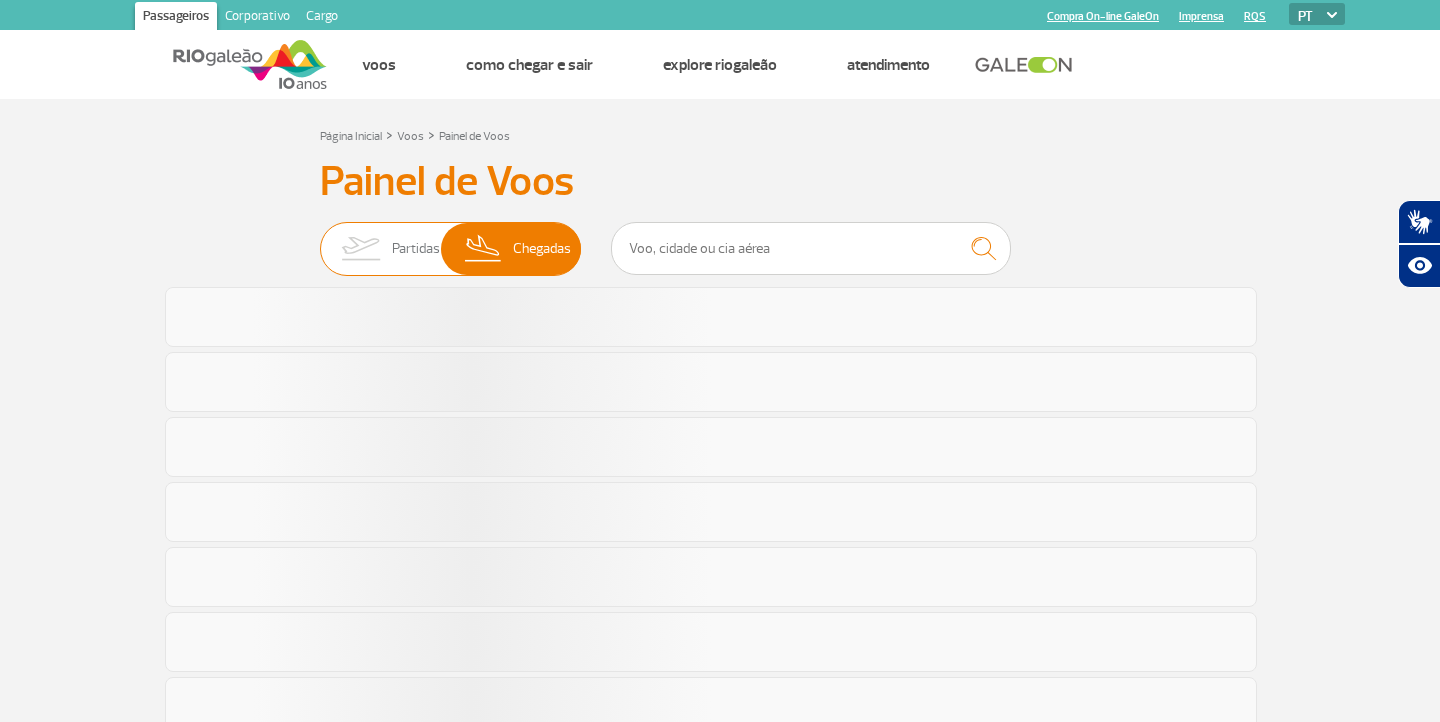 click on "Partidas" at bounding box center [416, 249] 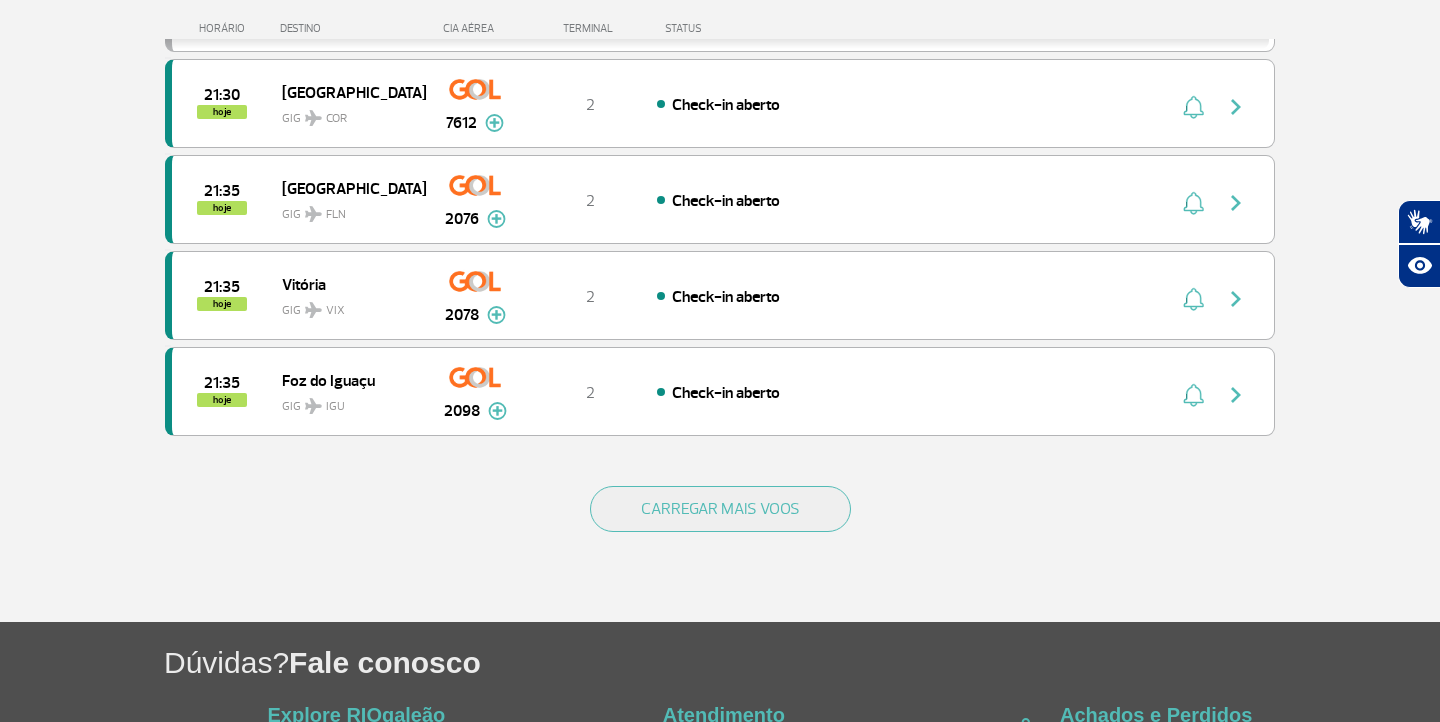 scroll, scrollTop: 1829, scrollLeft: 0, axis: vertical 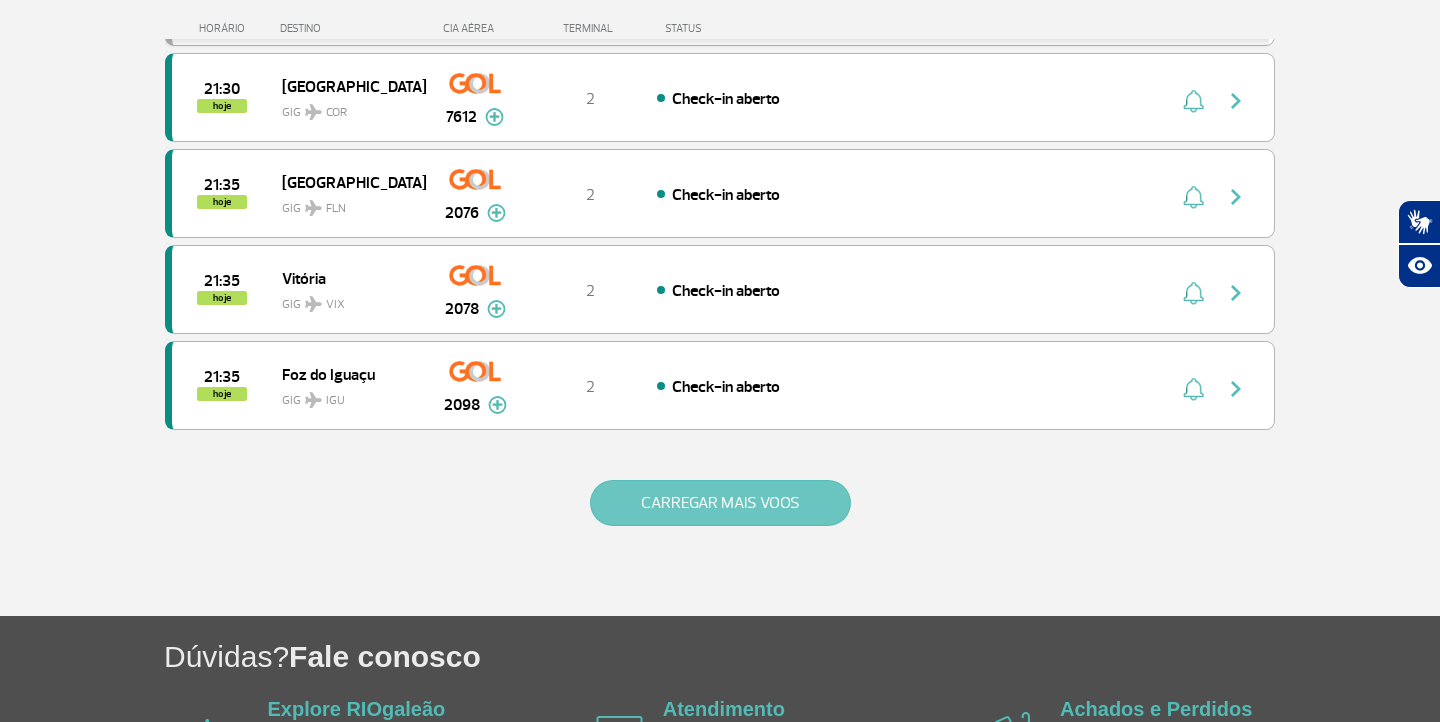 click on "CARREGAR MAIS VOOS" at bounding box center (720, 503) 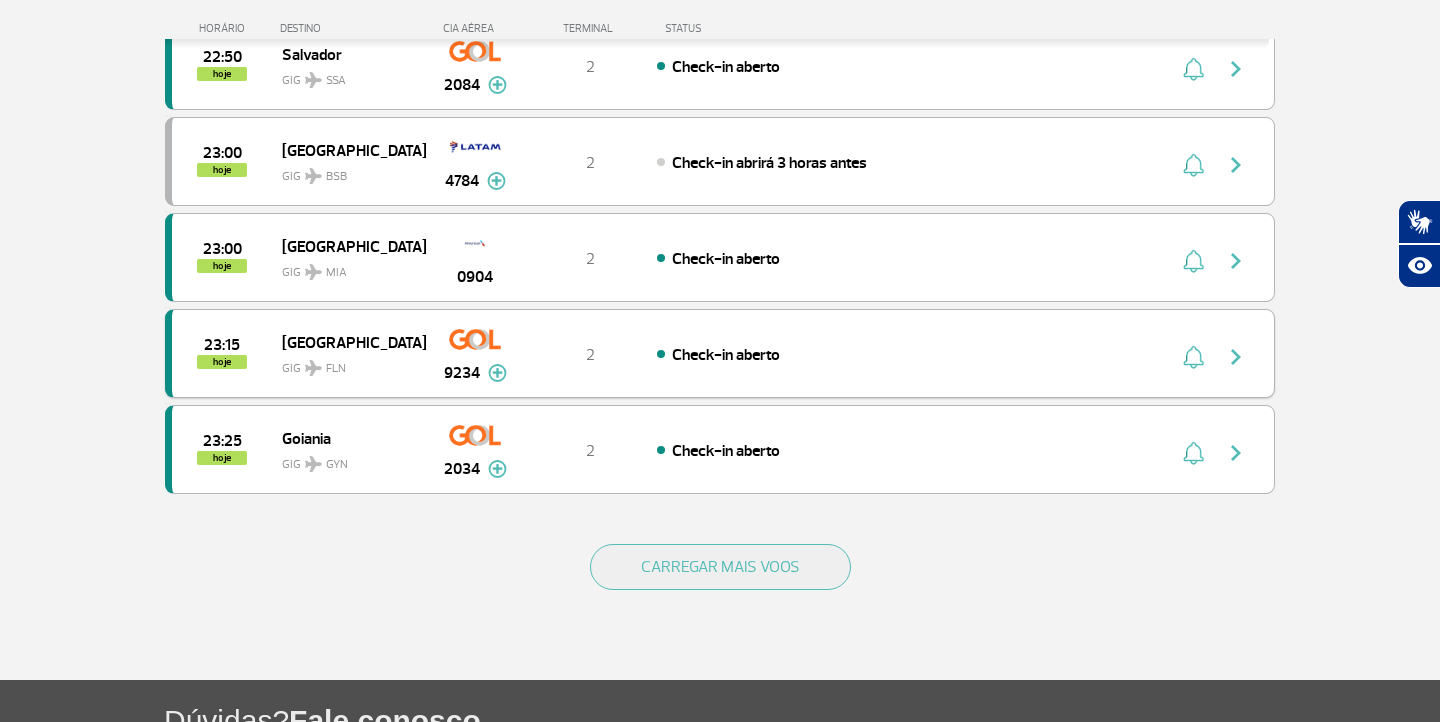 scroll, scrollTop: 3701, scrollLeft: 0, axis: vertical 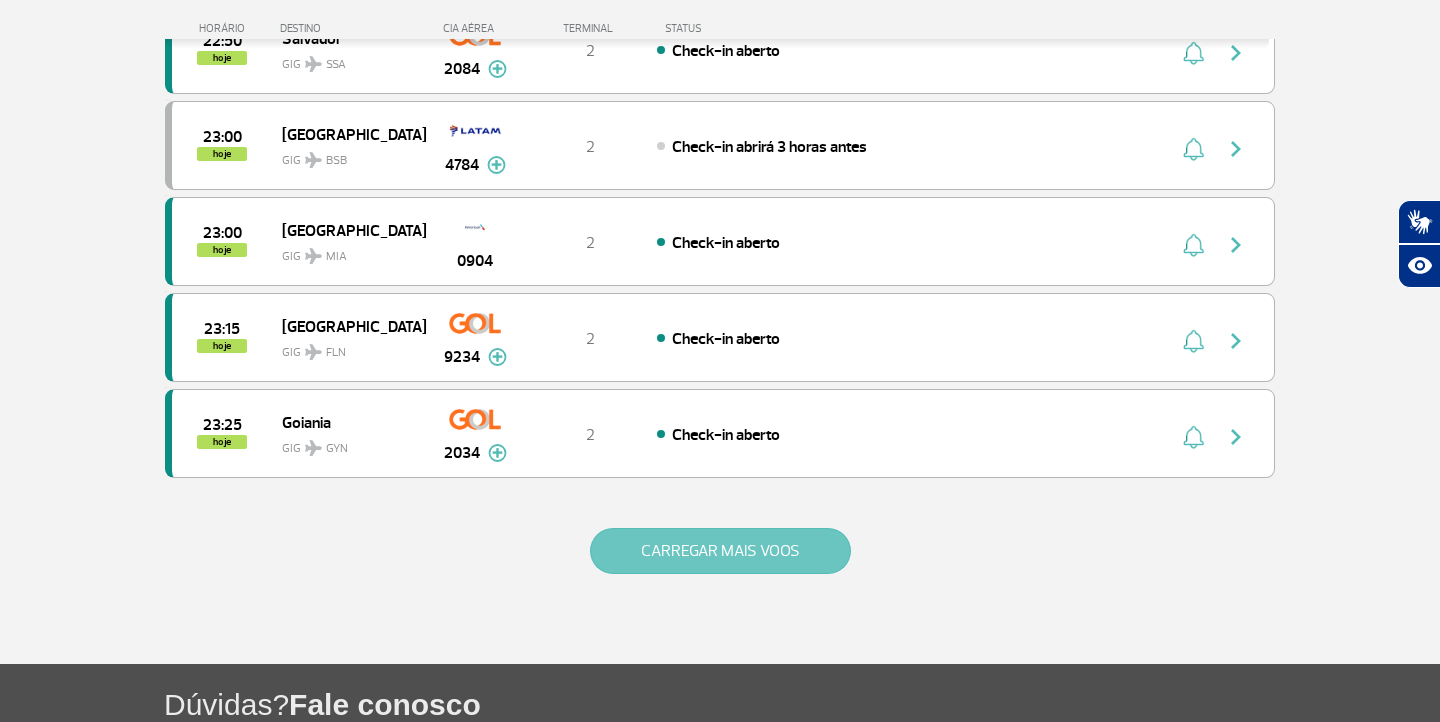 click on "CARREGAR MAIS VOOS" at bounding box center (720, 551) 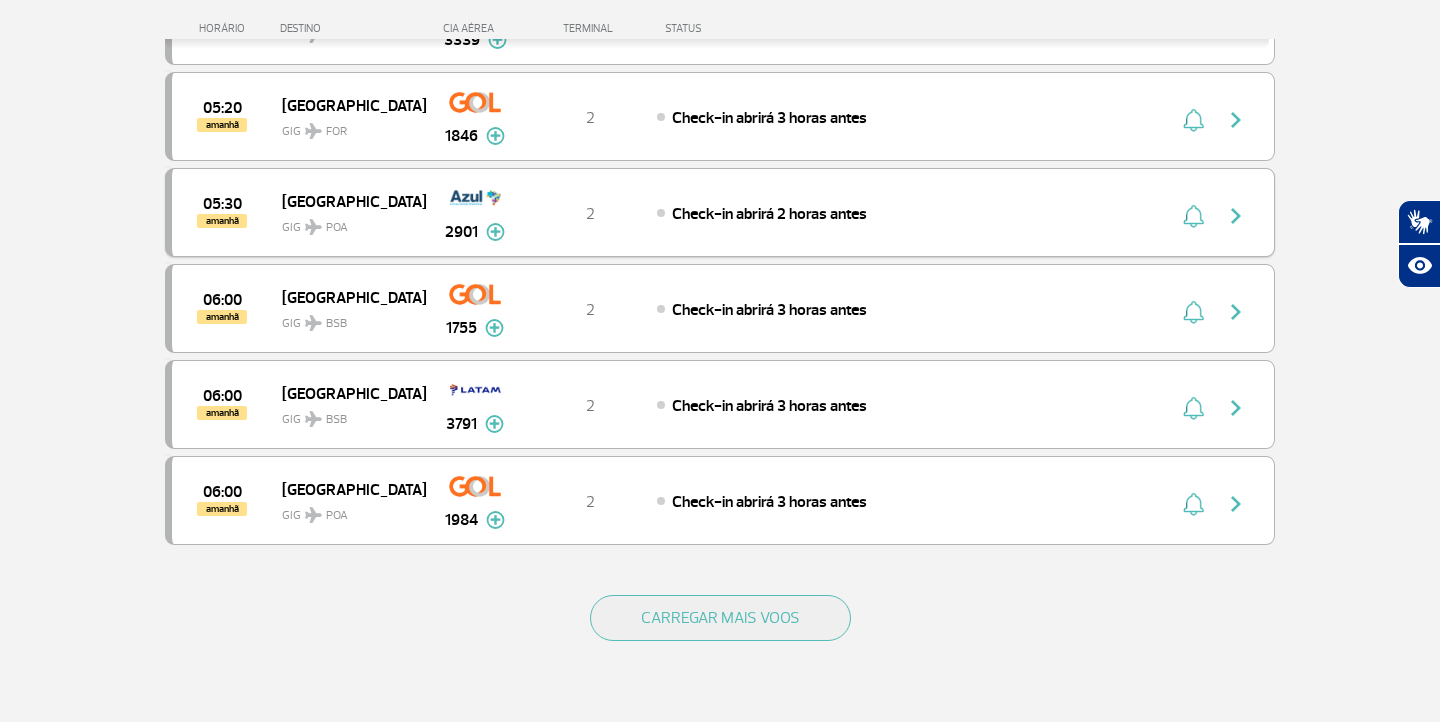 scroll, scrollTop: 5560, scrollLeft: 0, axis: vertical 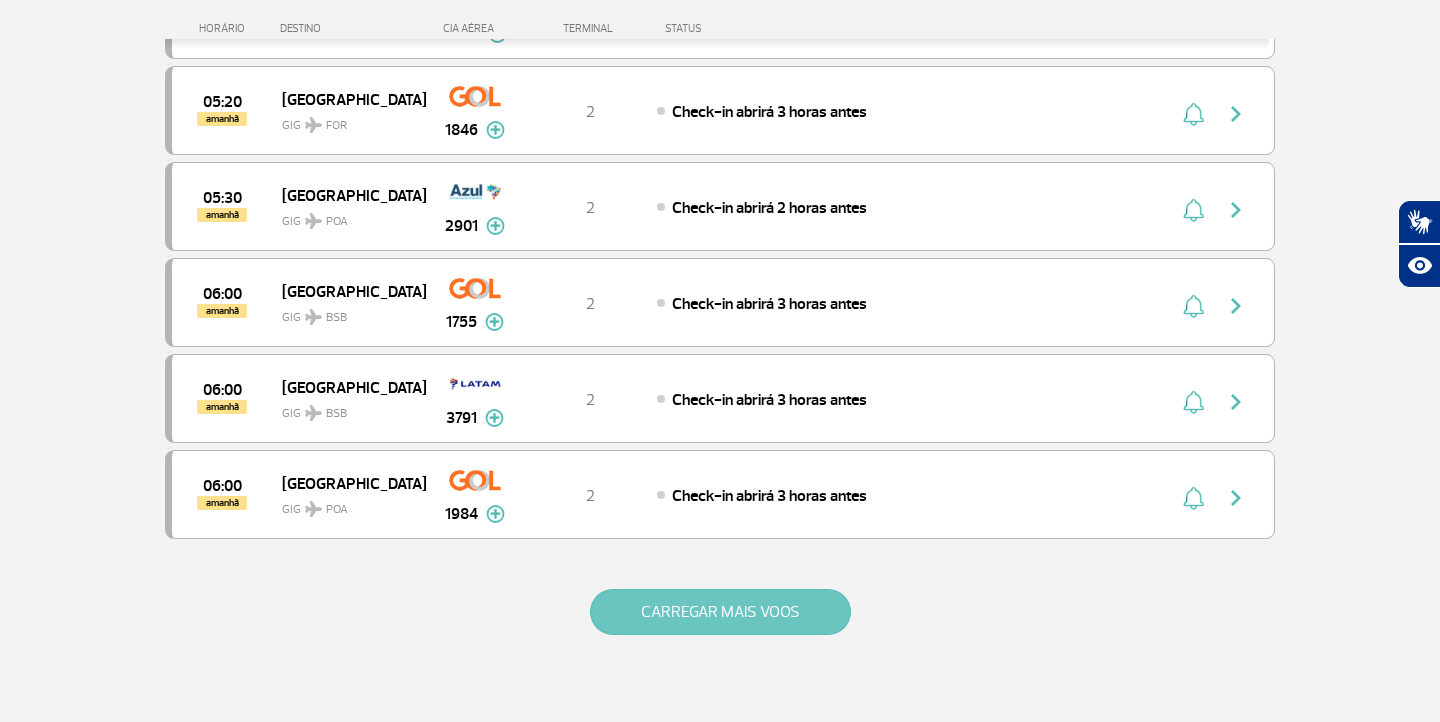 click on "CARREGAR MAIS VOOS" at bounding box center [720, 612] 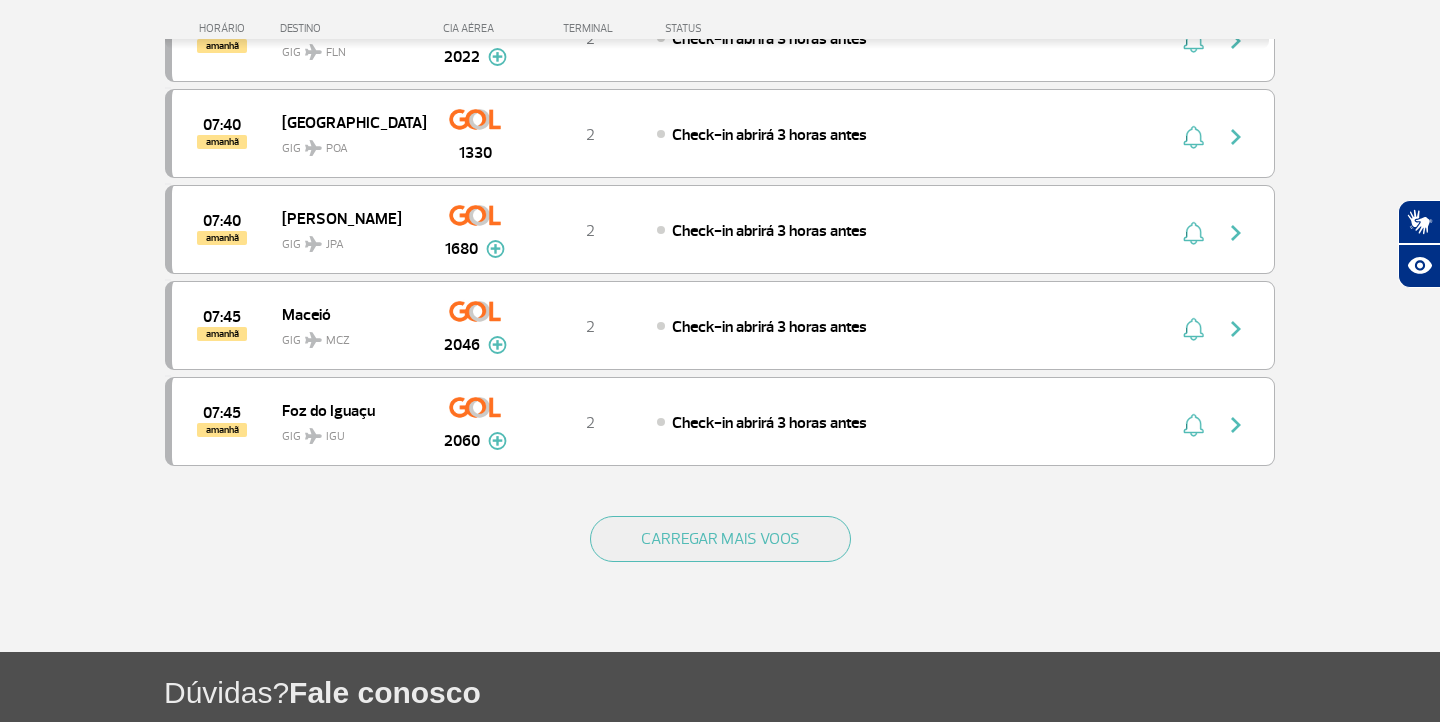 scroll, scrollTop: 7574, scrollLeft: 0, axis: vertical 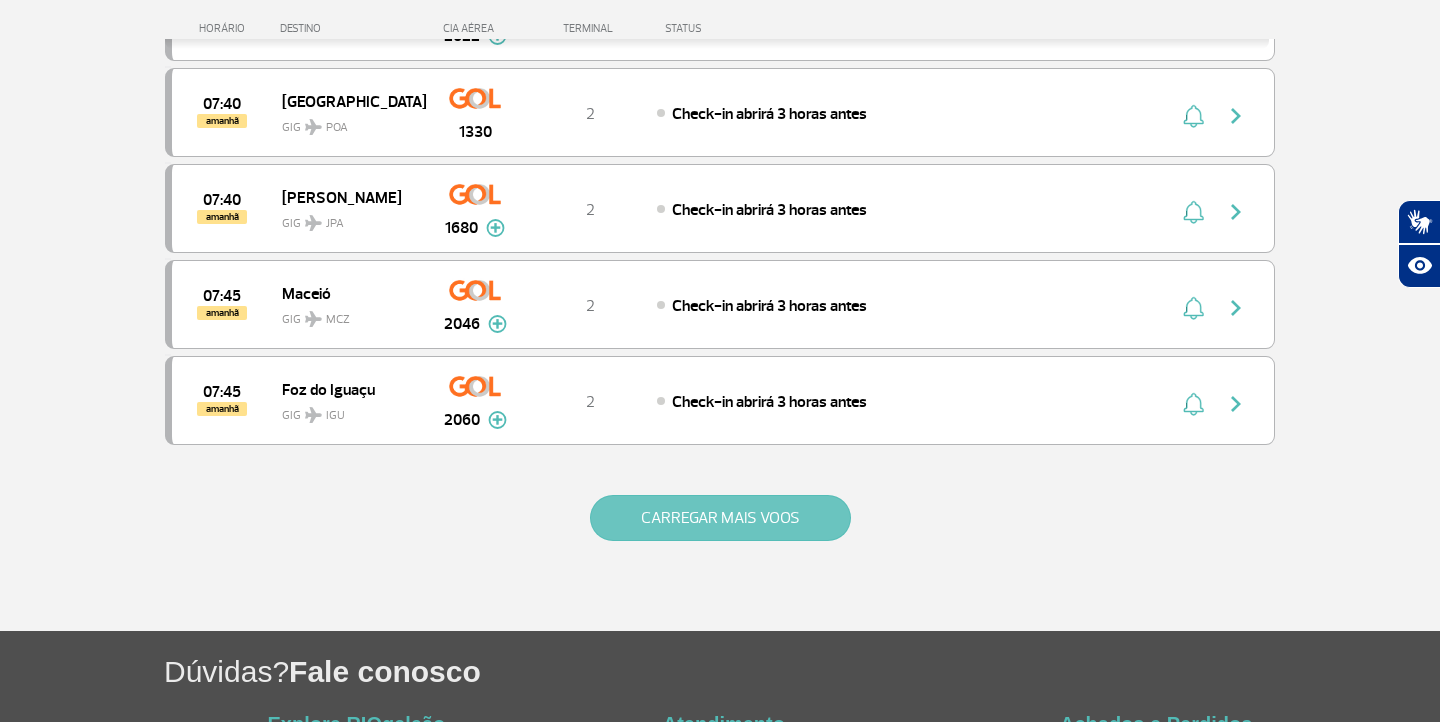 click on "CARREGAR MAIS VOOS" at bounding box center (720, 518) 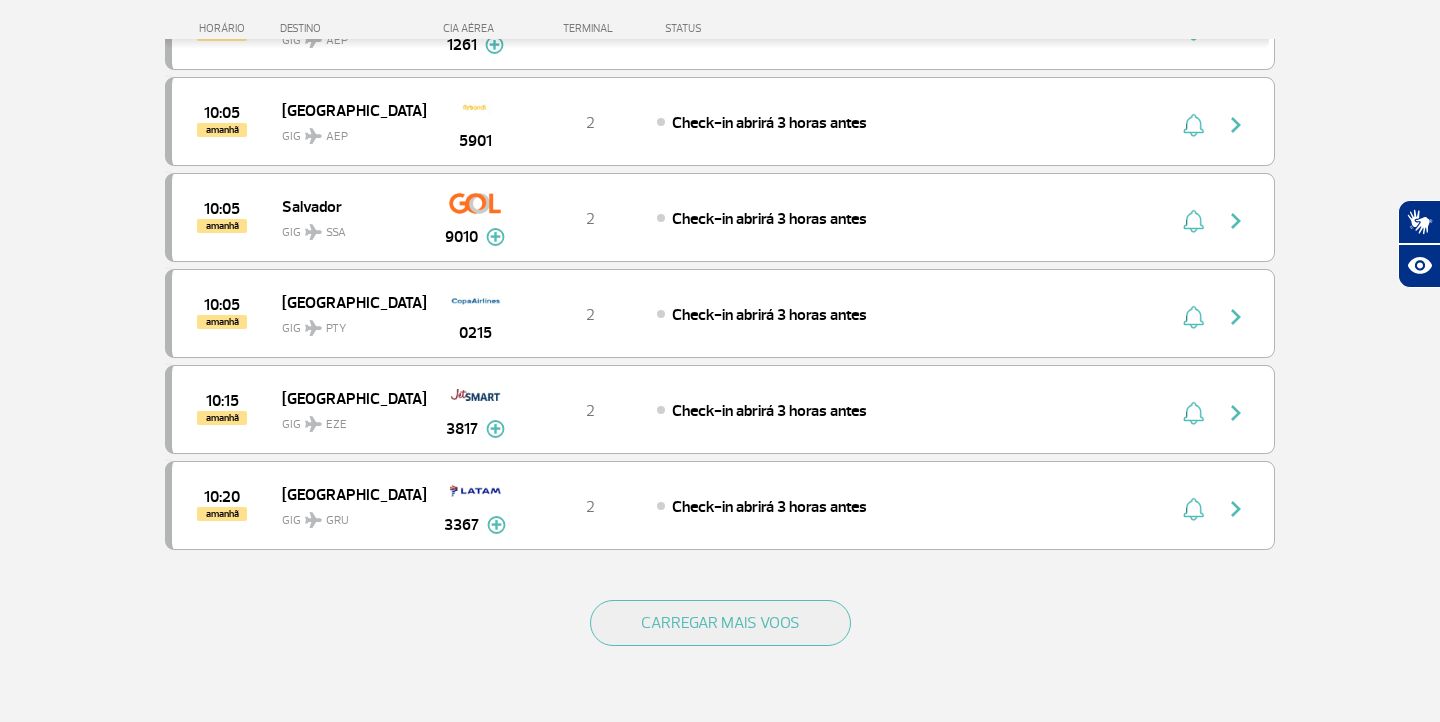 scroll, scrollTop: 9391, scrollLeft: 0, axis: vertical 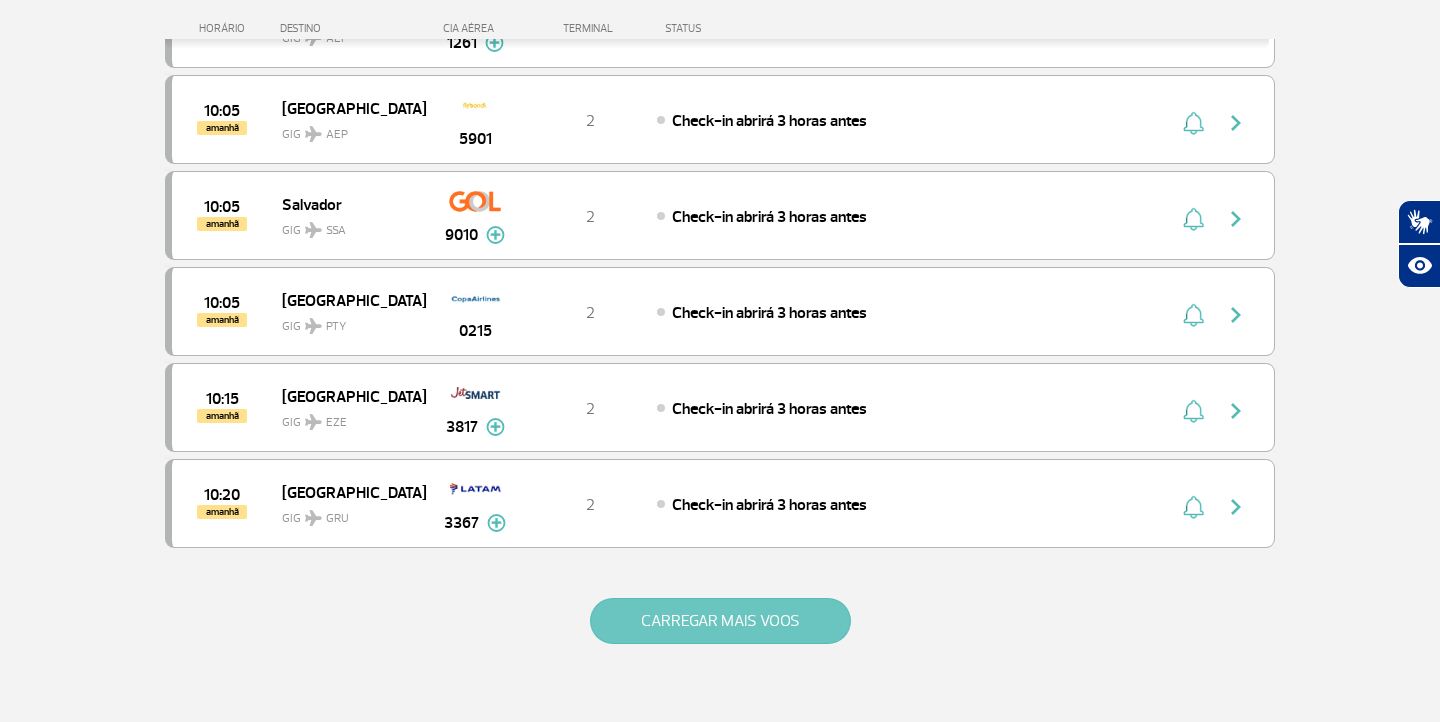click on "CARREGAR MAIS VOOS" at bounding box center [720, 621] 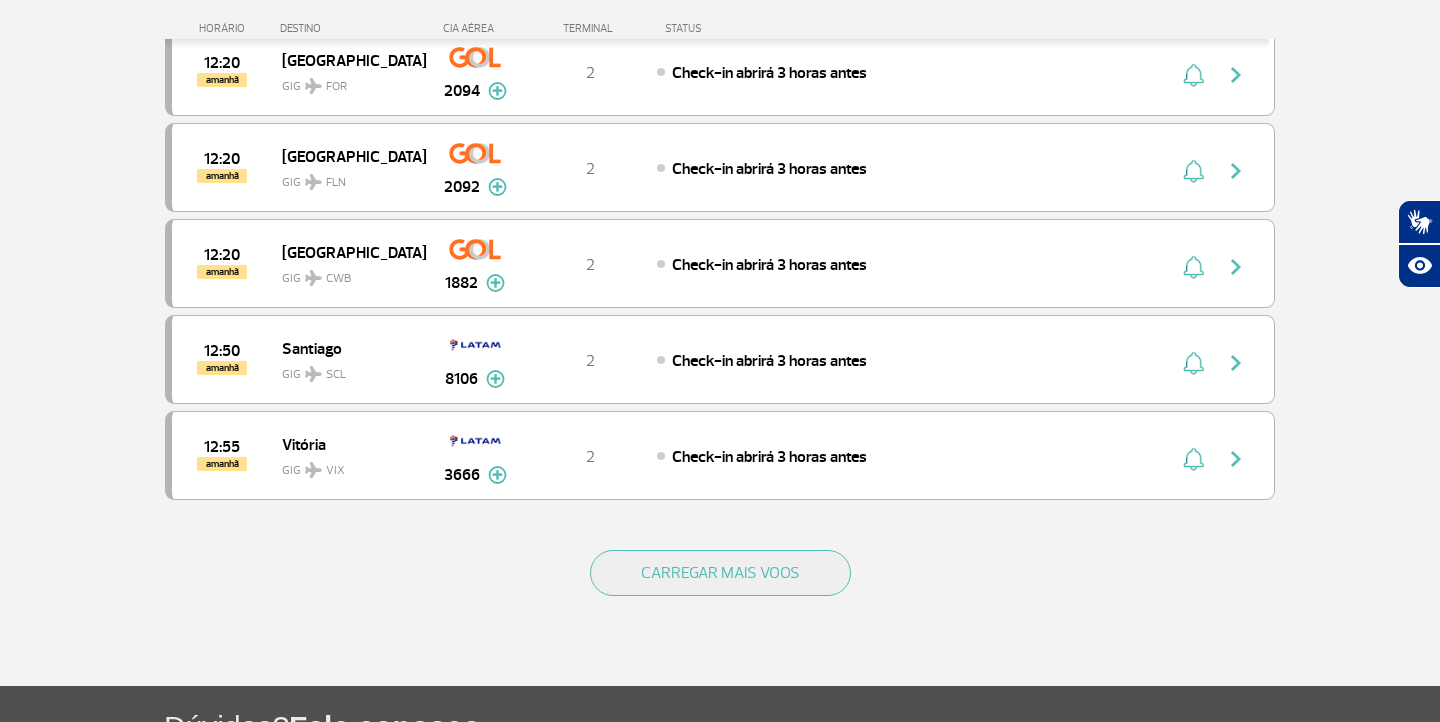 scroll, scrollTop: 11371, scrollLeft: 0, axis: vertical 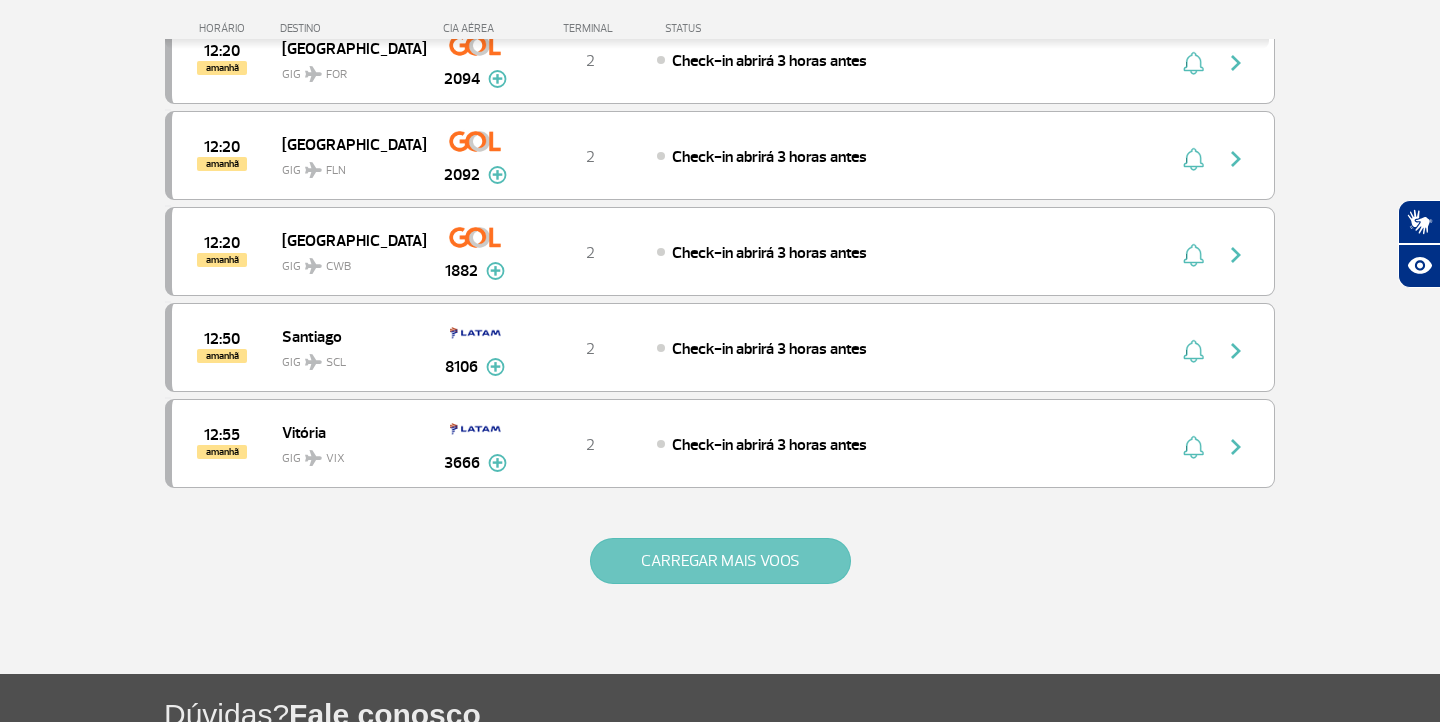 click on "CARREGAR MAIS VOOS" at bounding box center (720, 561) 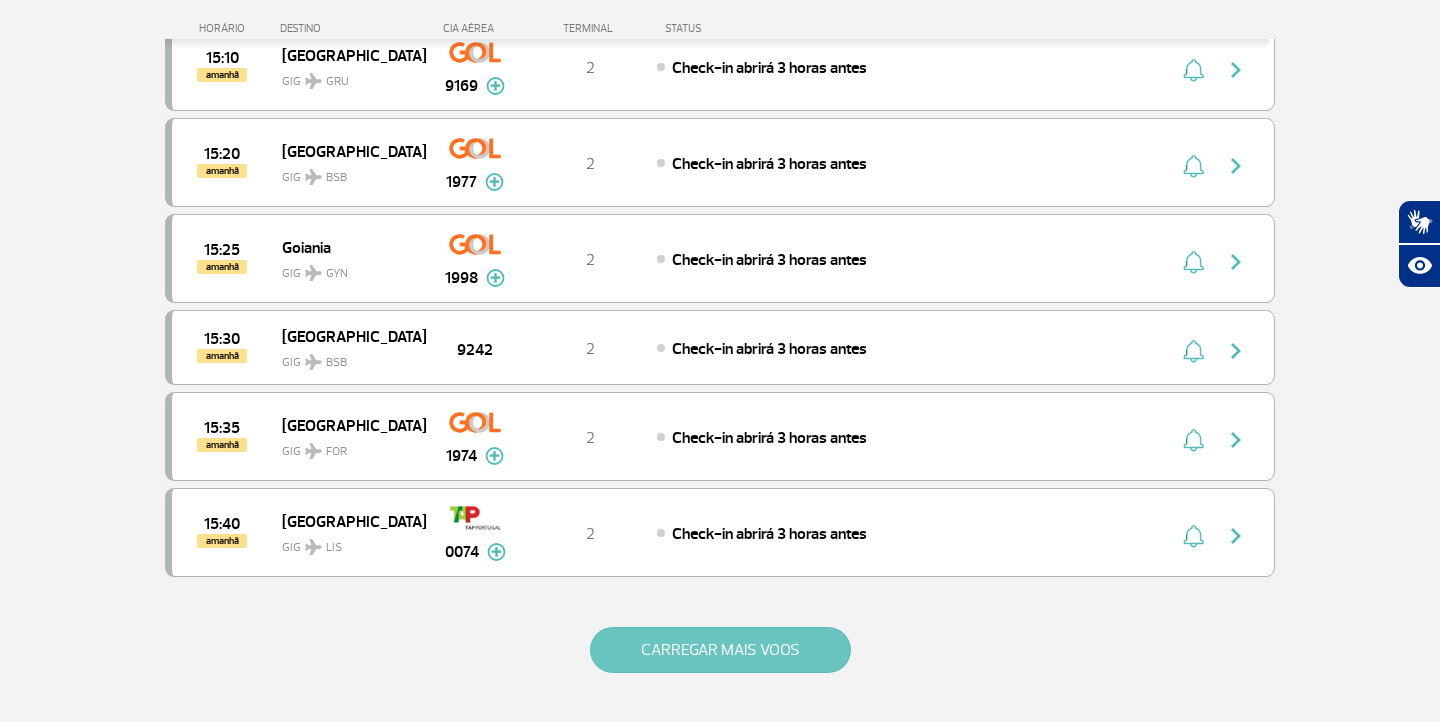 scroll, scrollTop: 13177, scrollLeft: 0, axis: vertical 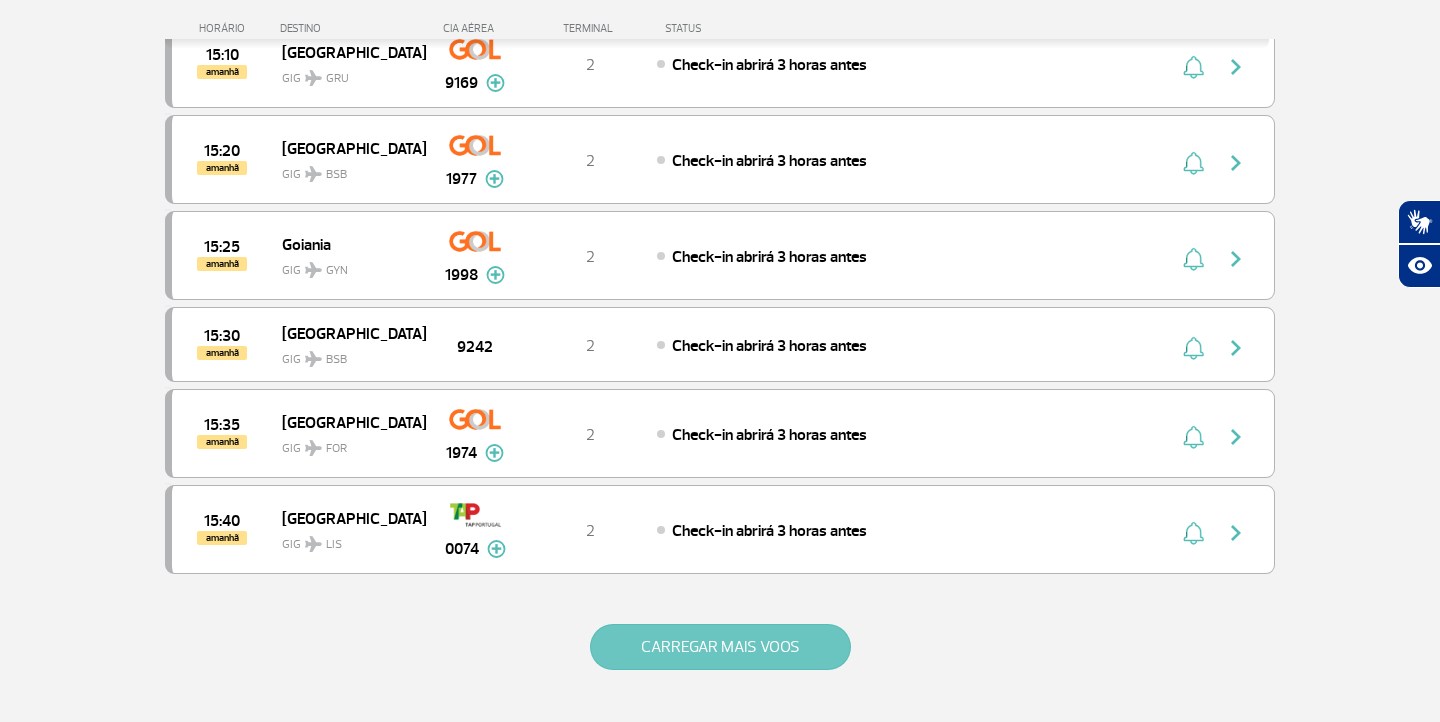click on "CARREGAR MAIS VOOS" at bounding box center [720, 647] 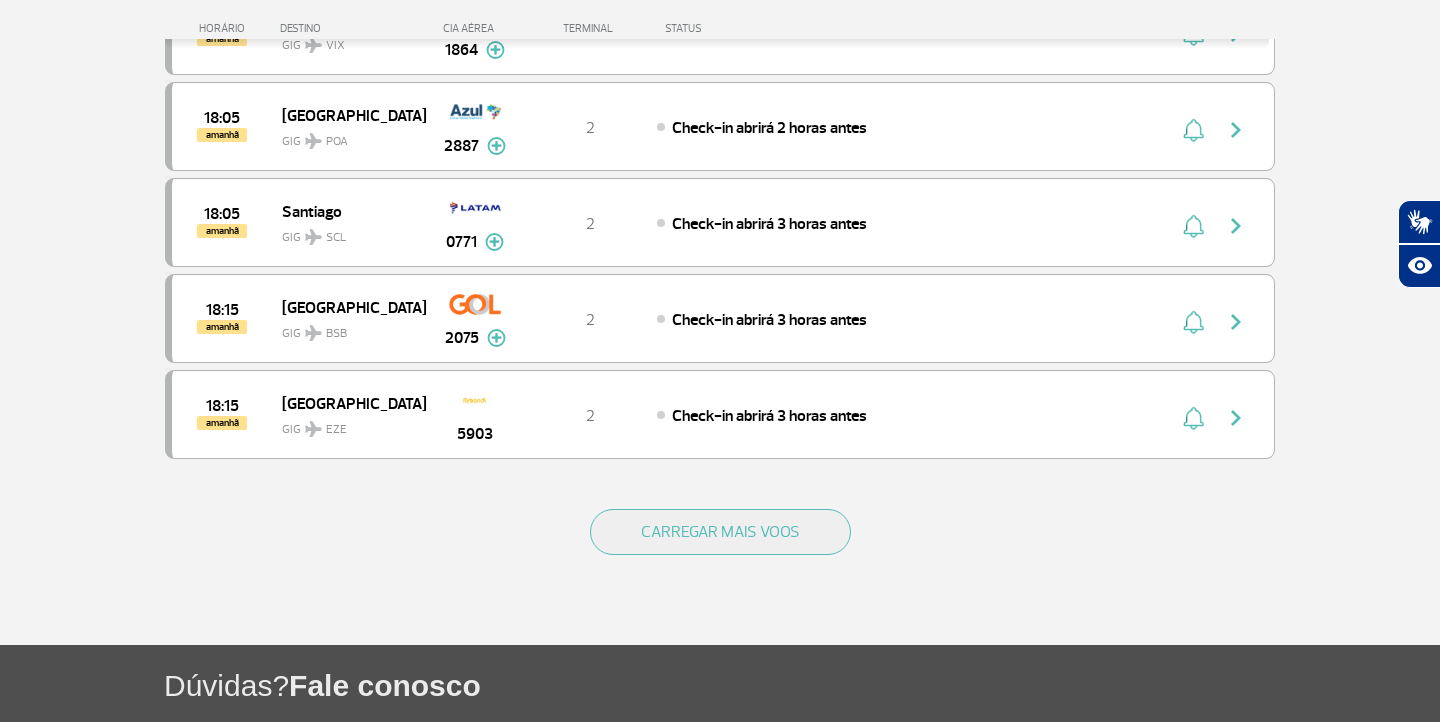 scroll, scrollTop: 15199, scrollLeft: 0, axis: vertical 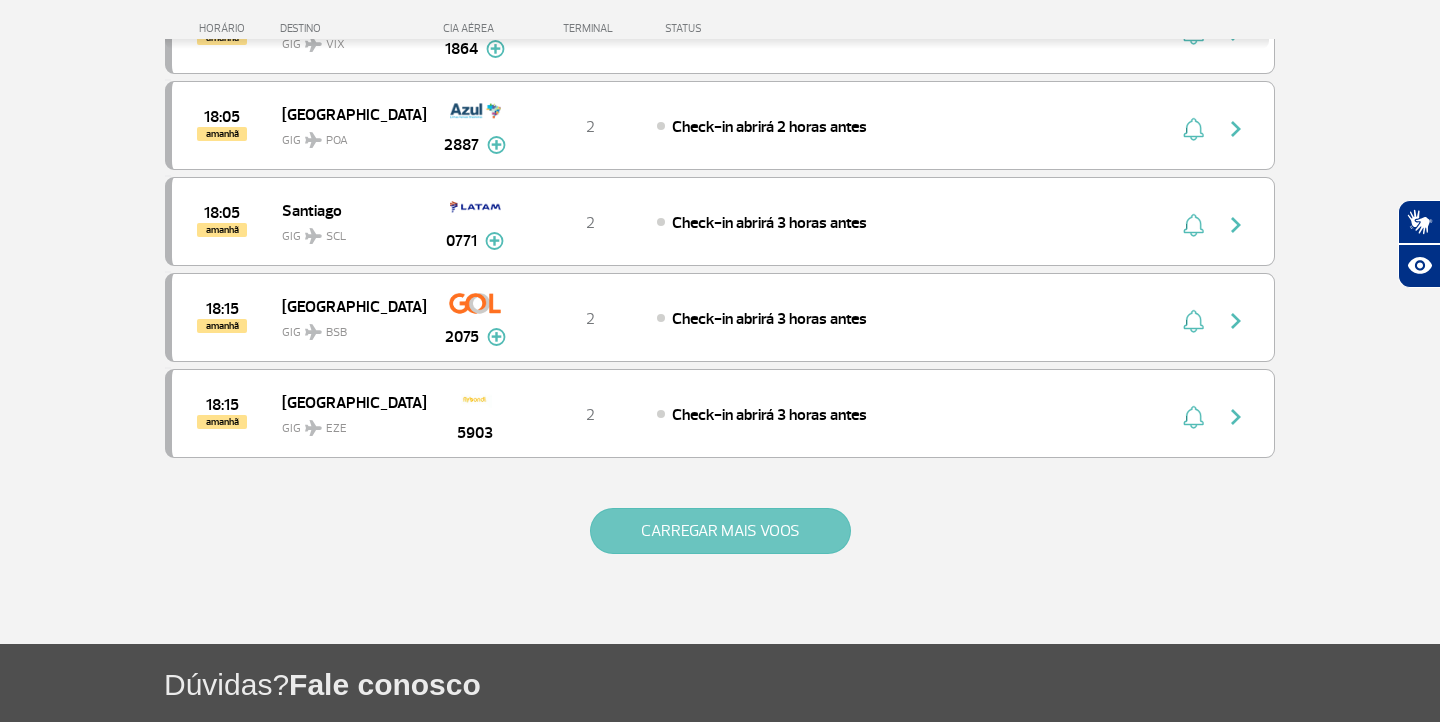 click on "CARREGAR MAIS VOOS" at bounding box center [720, 531] 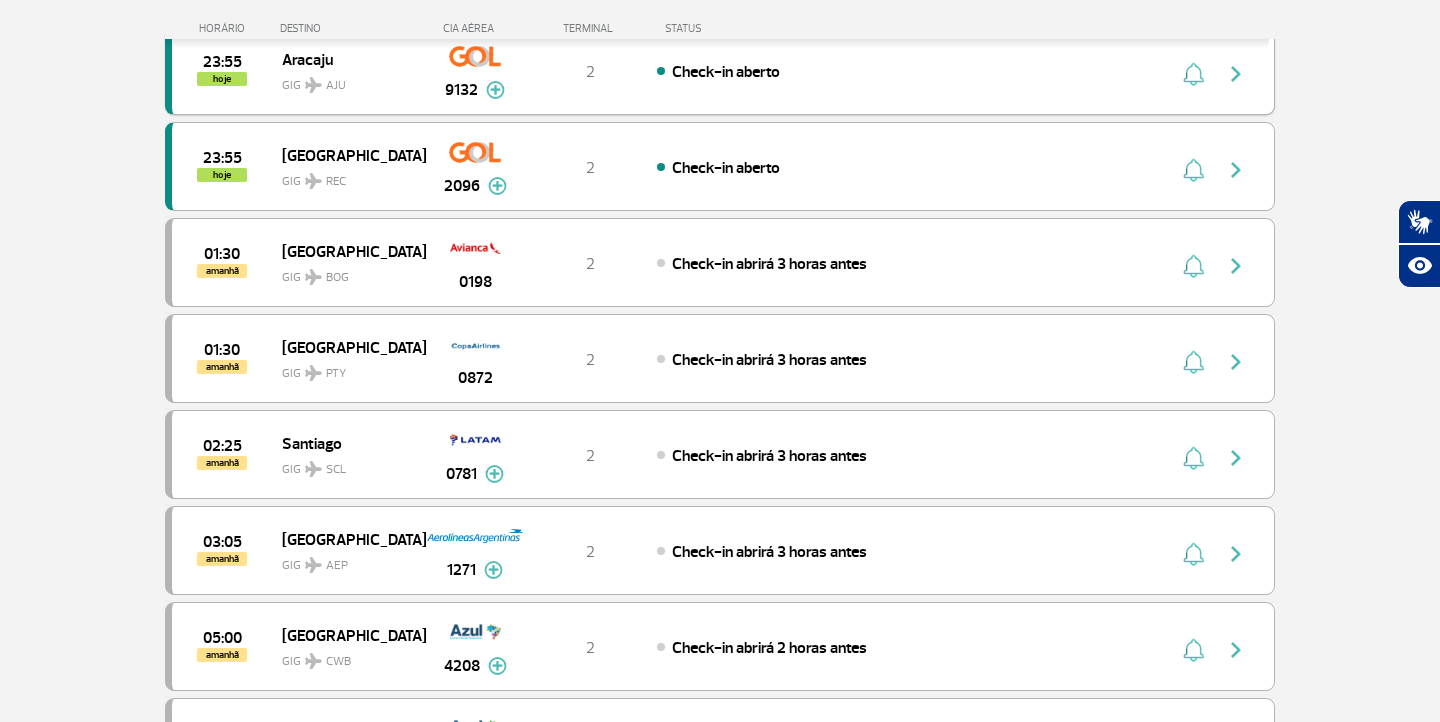 scroll, scrollTop: 4633, scrollLeft: 0, axis: vertical 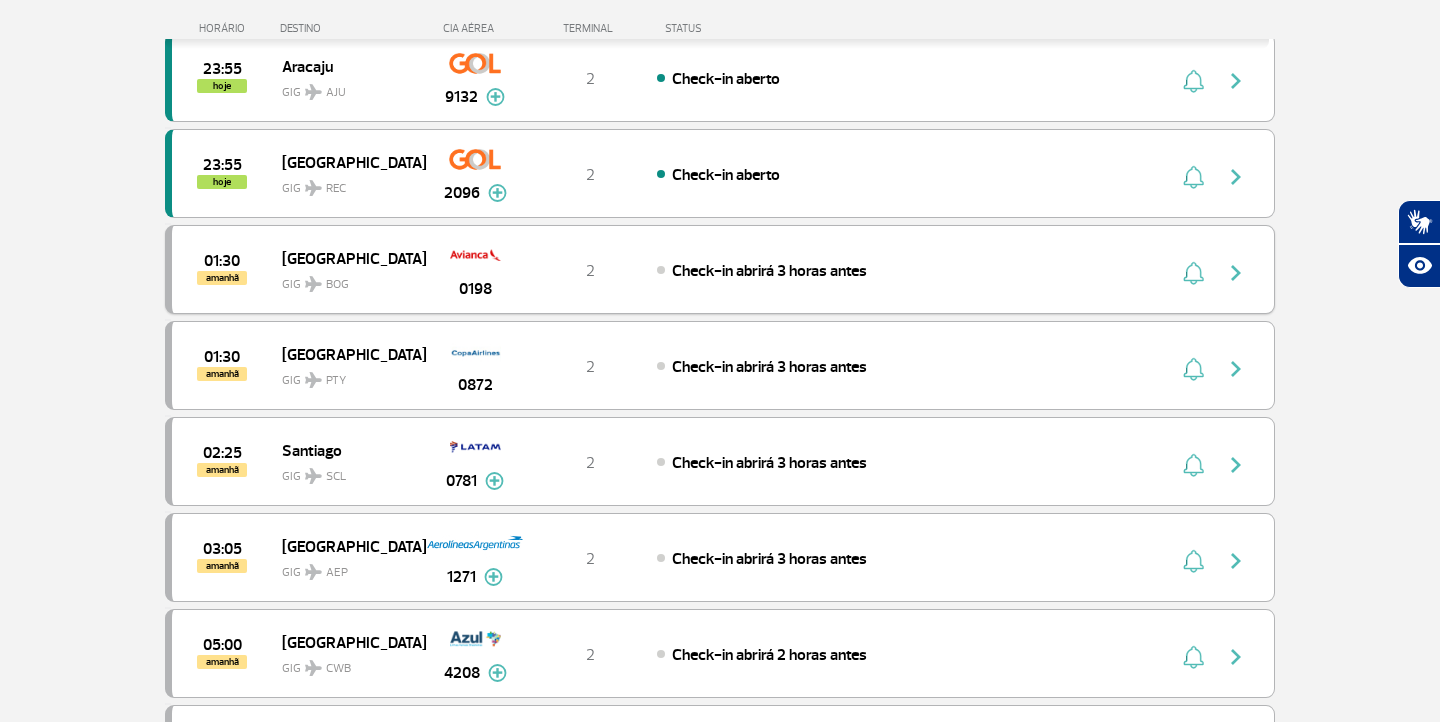 click on "01:30 amanhã Bogotá GIG  BOG 0198 2  Check-in abrirá 3 horas antes" at bounding box center [720, 269] 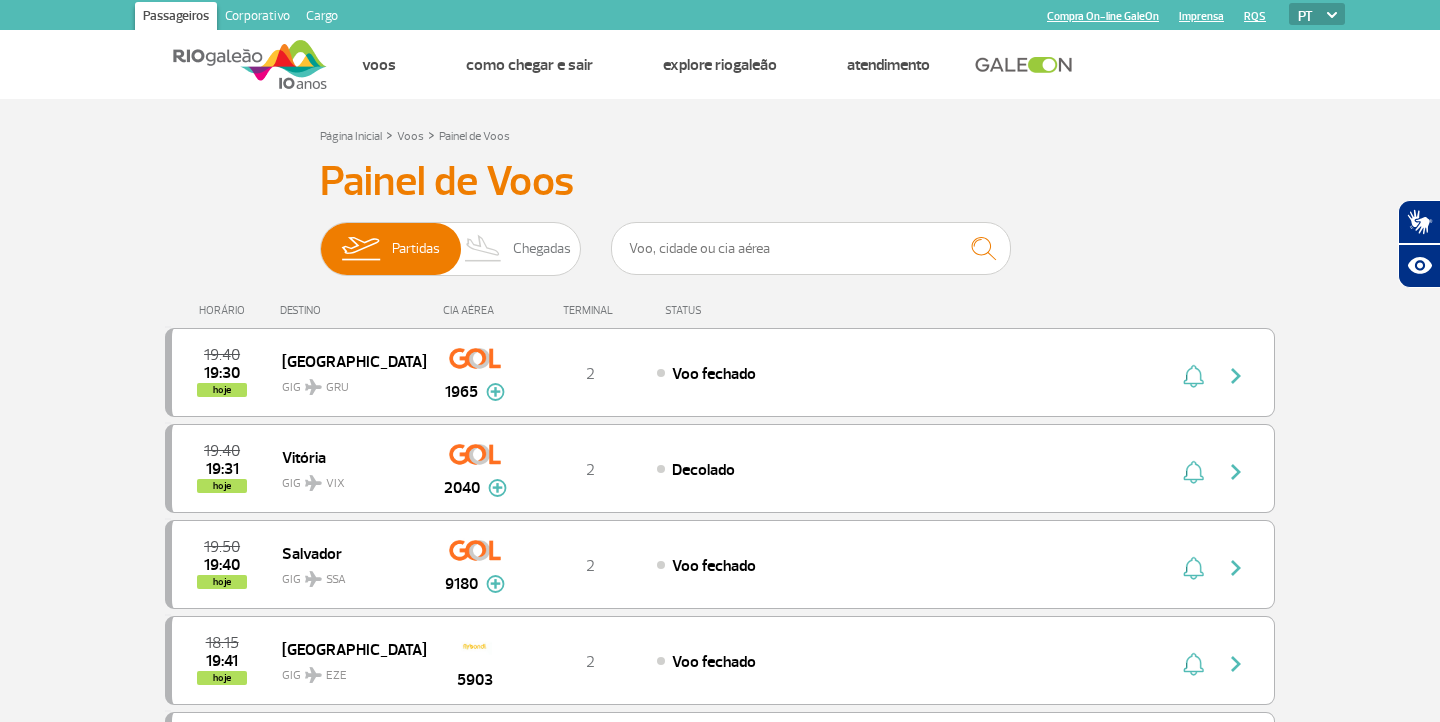 scroll, scrollTop: 0, scrollLeft: 0, axis: both 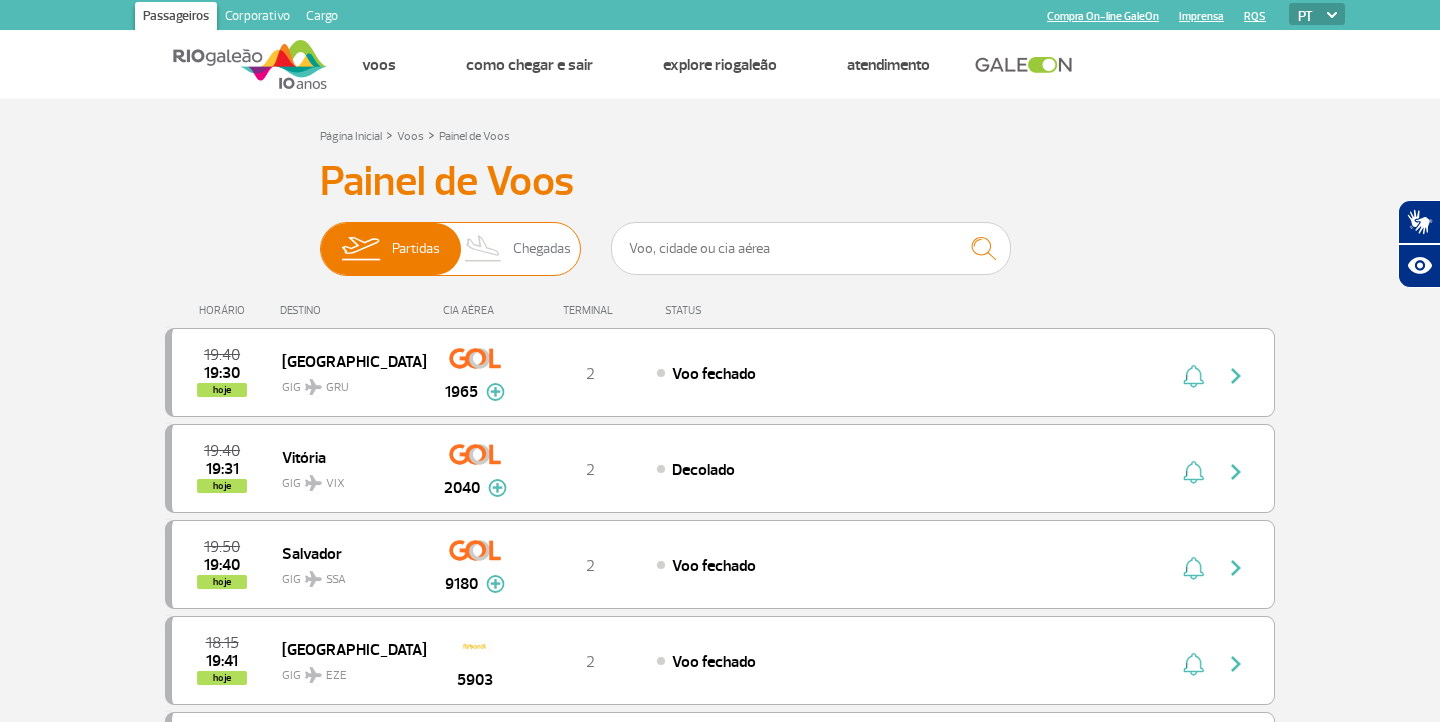 click at bounding box center (483, 249) 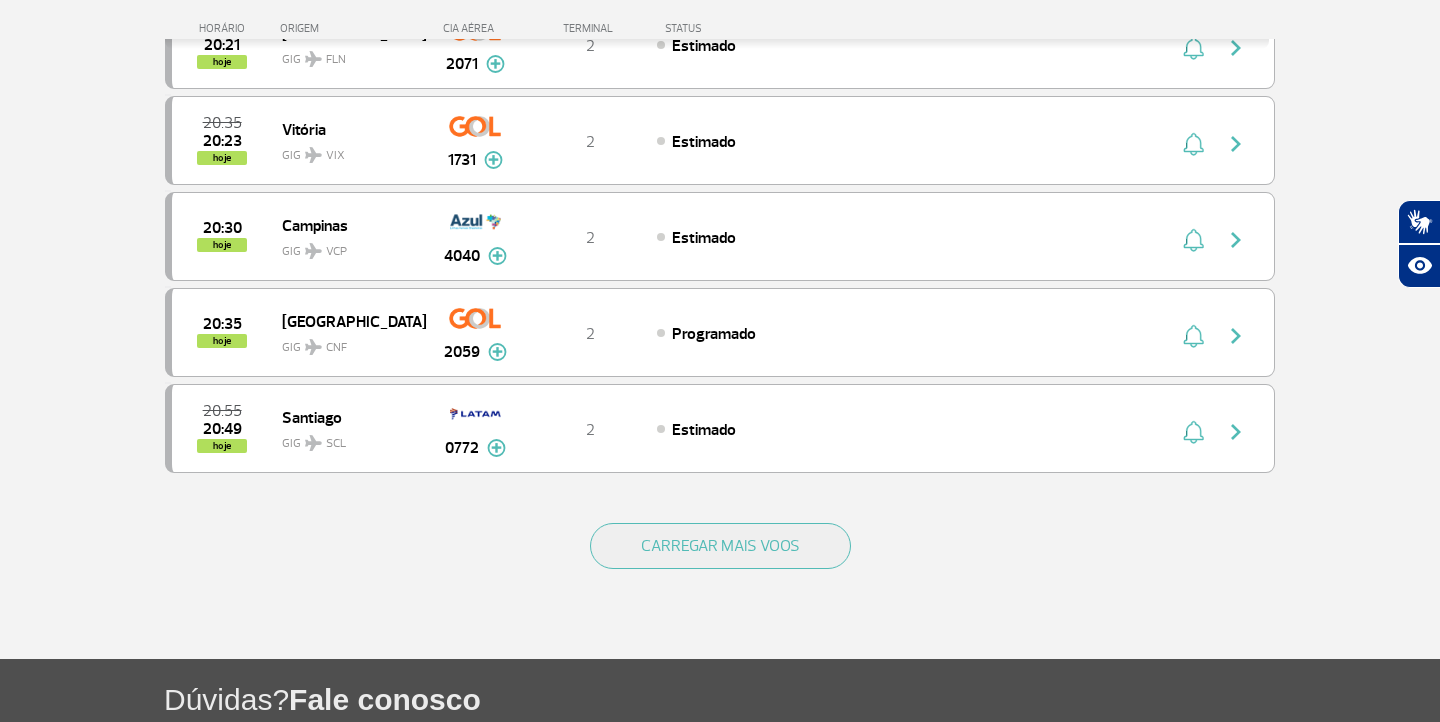 scroll, scrollTop: 1803, scrollLeft: 0, axis: vertical 